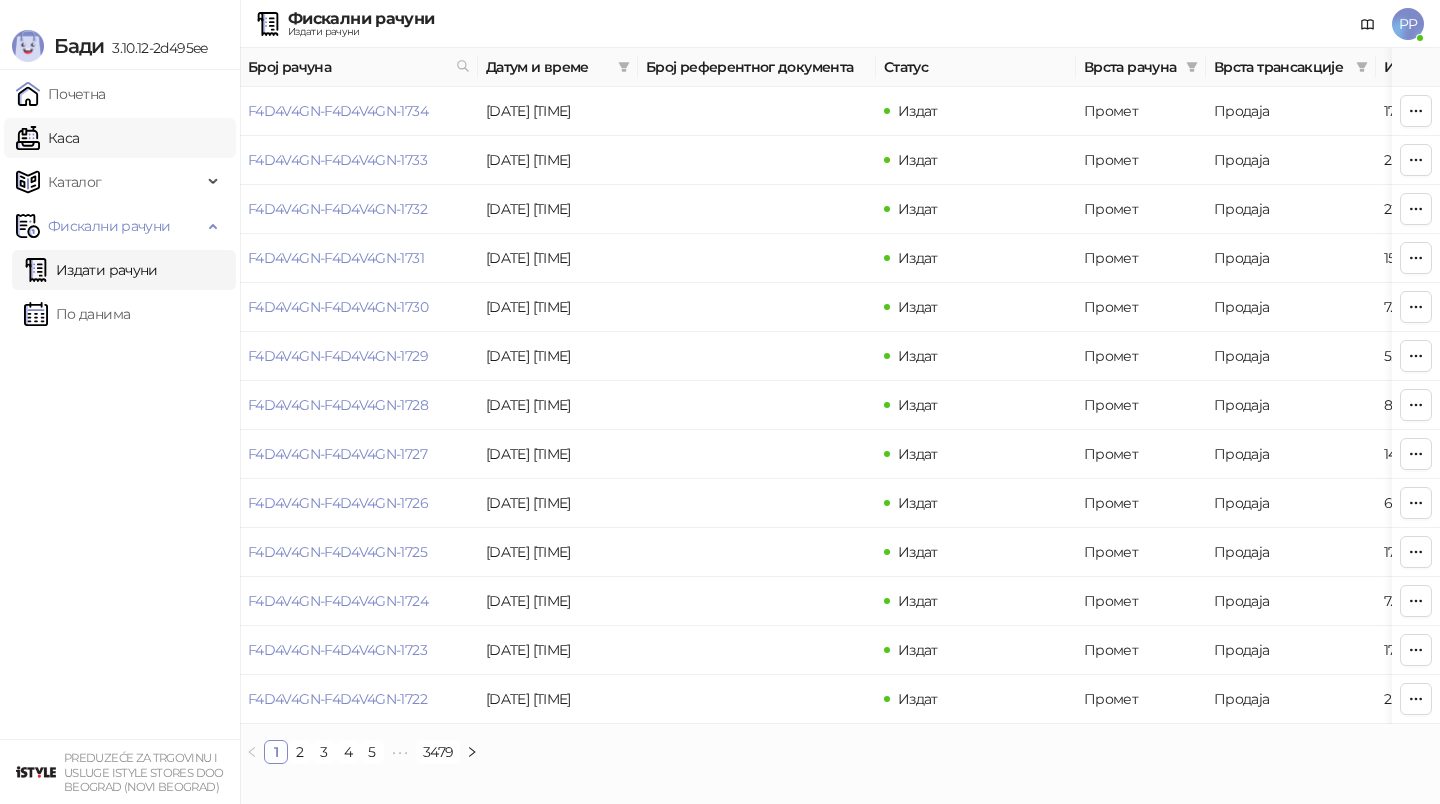 scroll, scrollTop: 0, scrollLeft: 0, axis: both 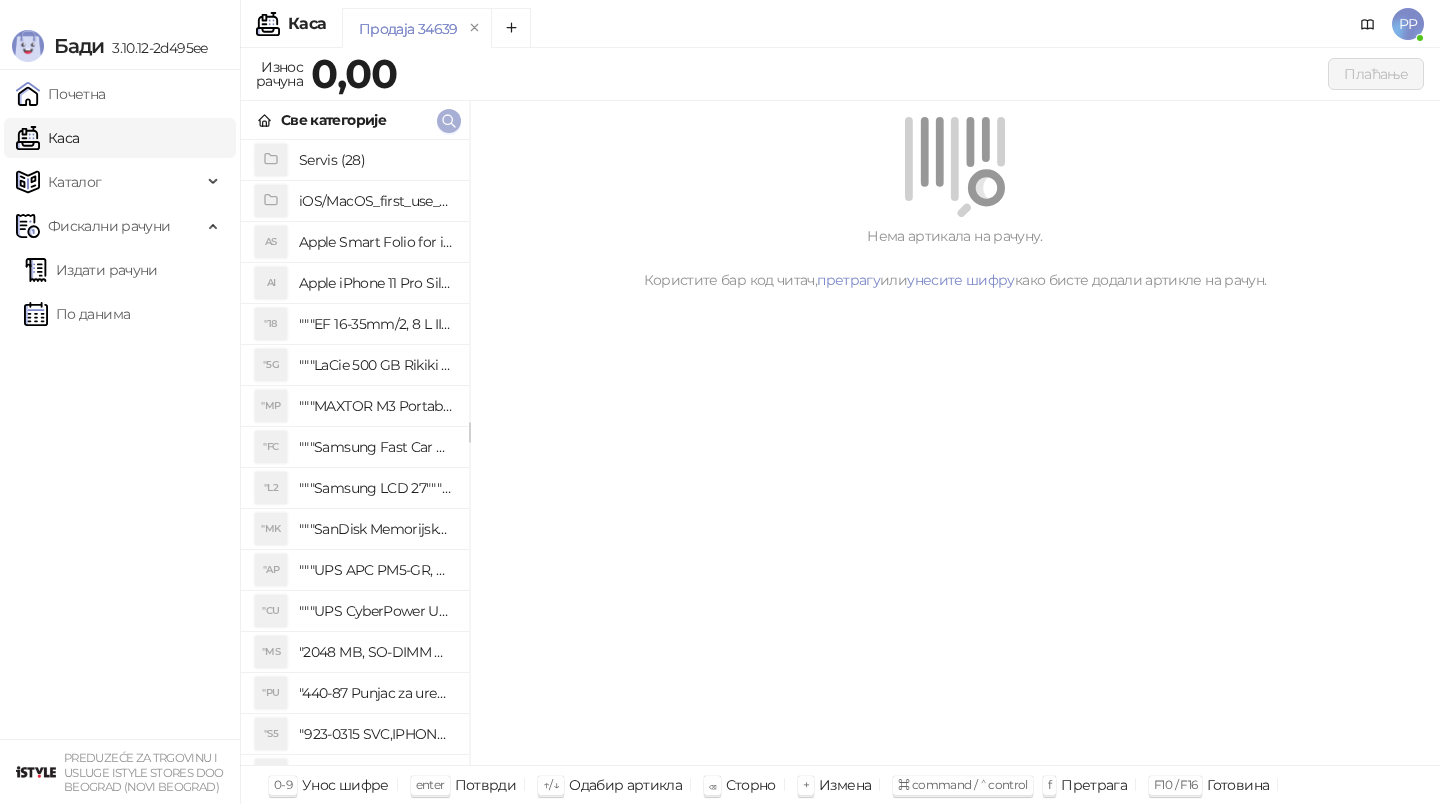 click 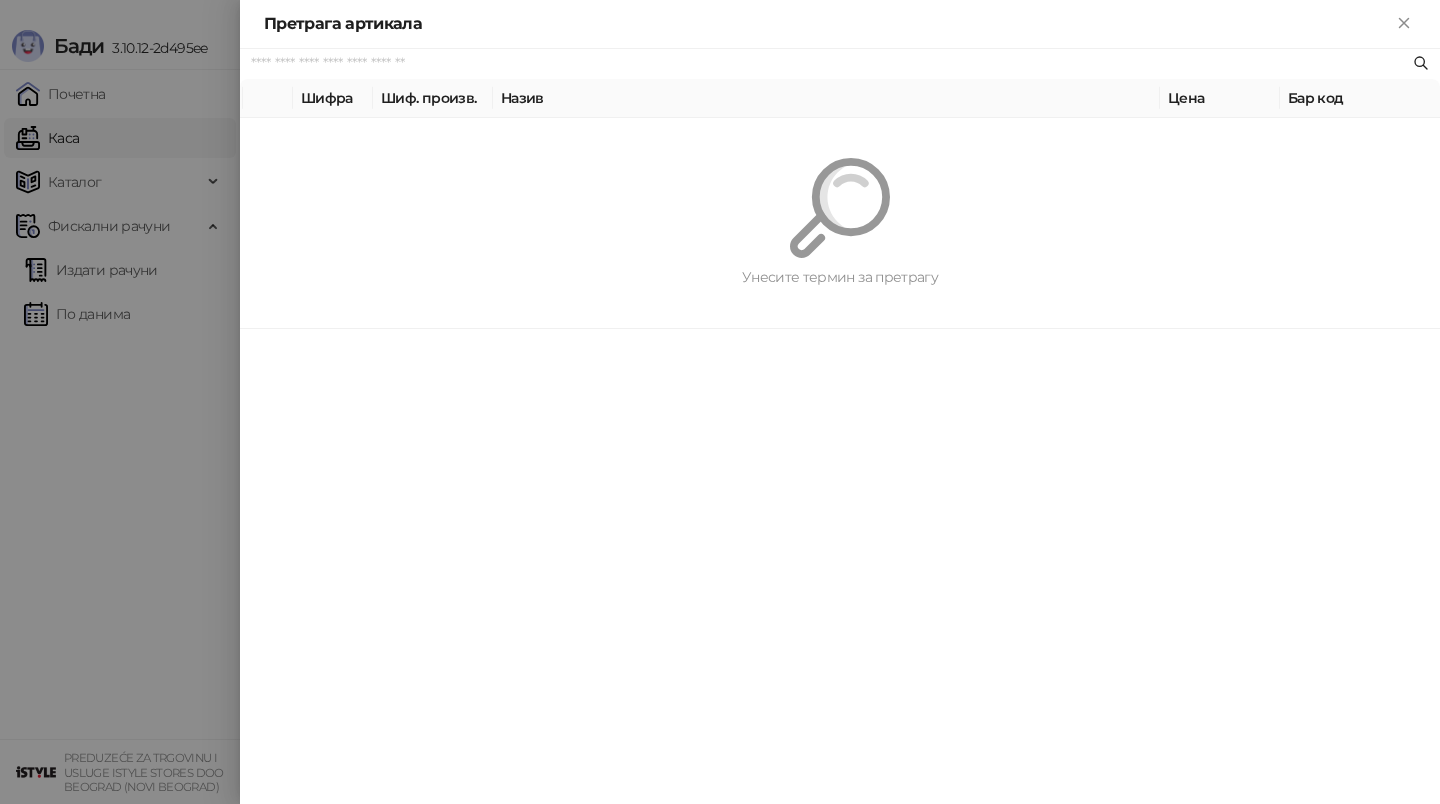 paste on "*********" 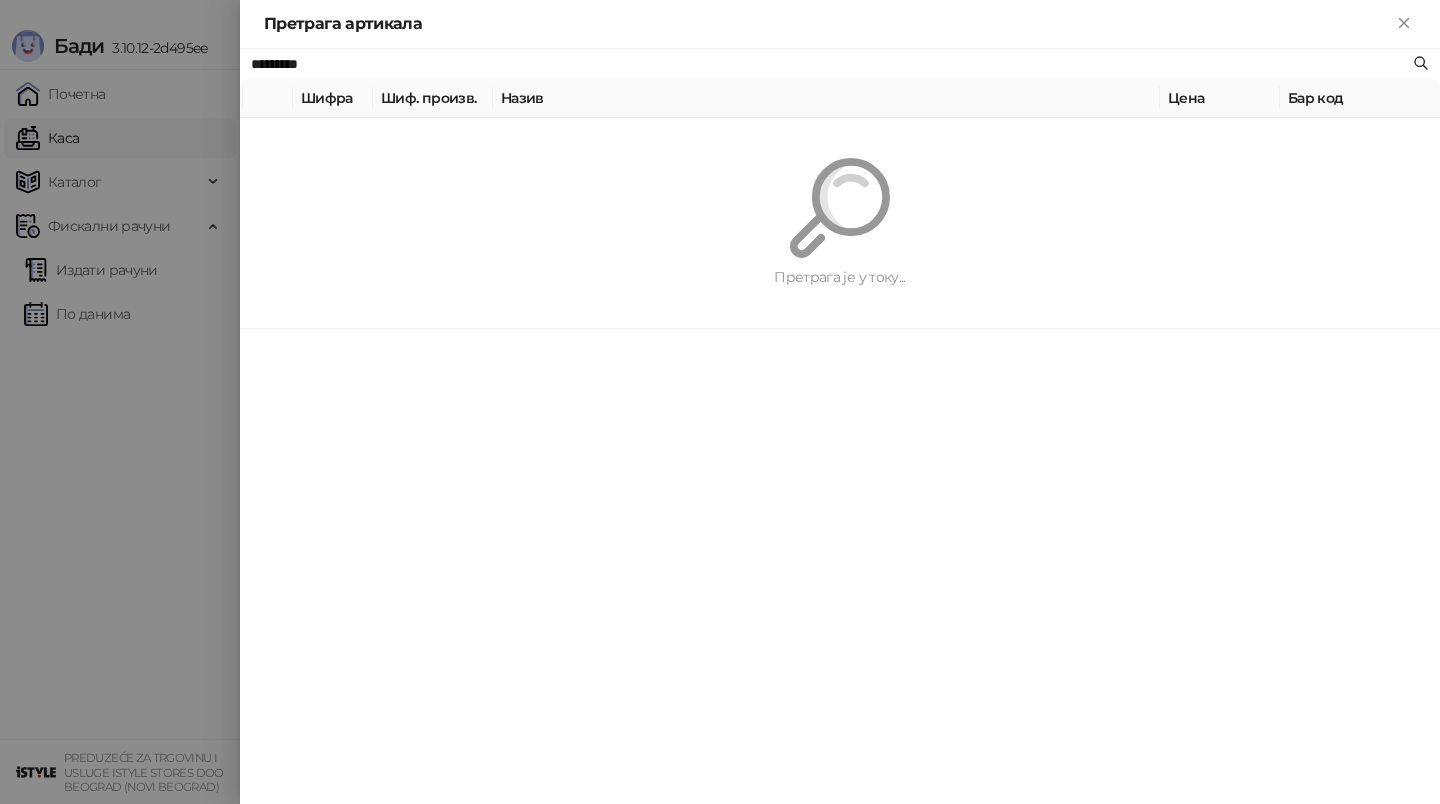 type on "*********" 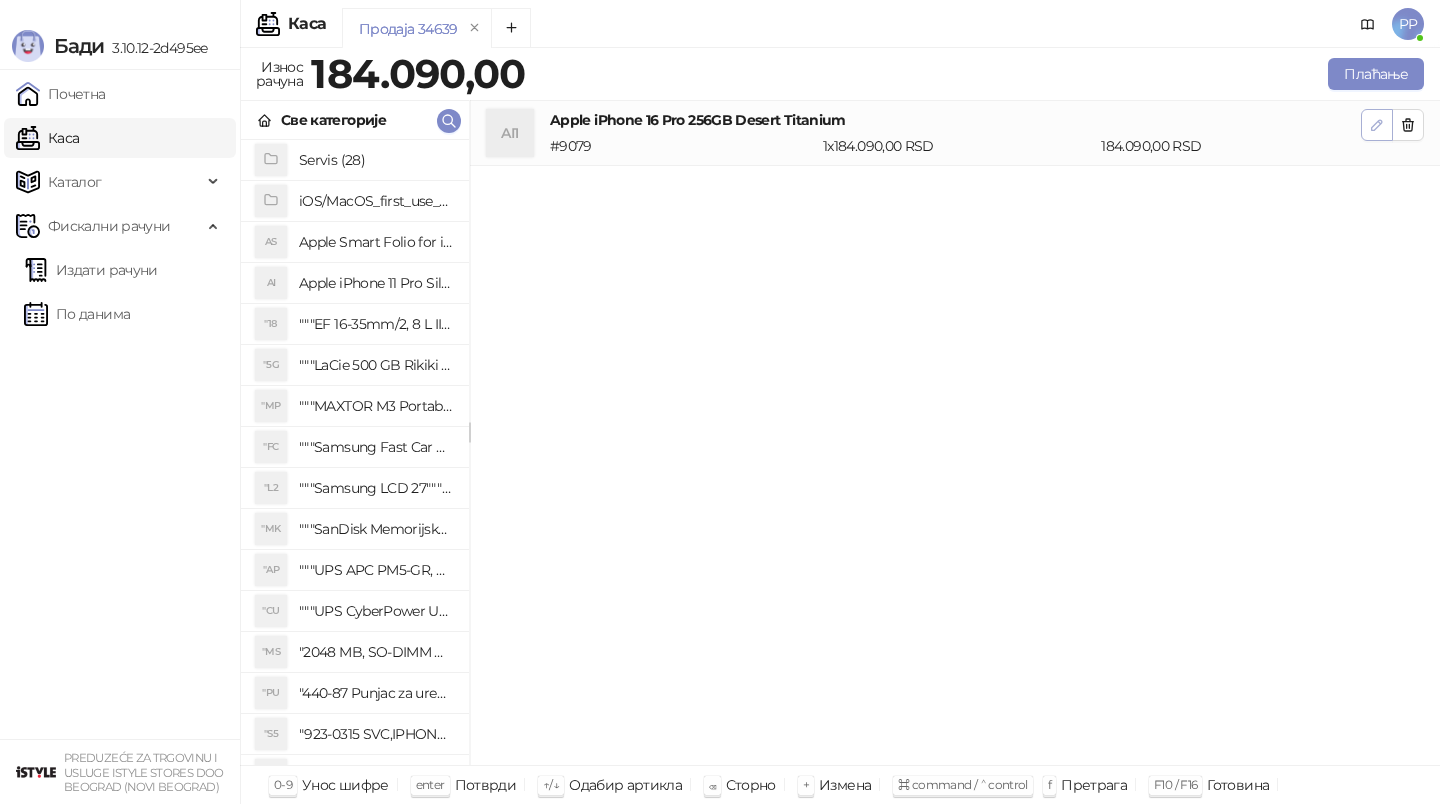 click 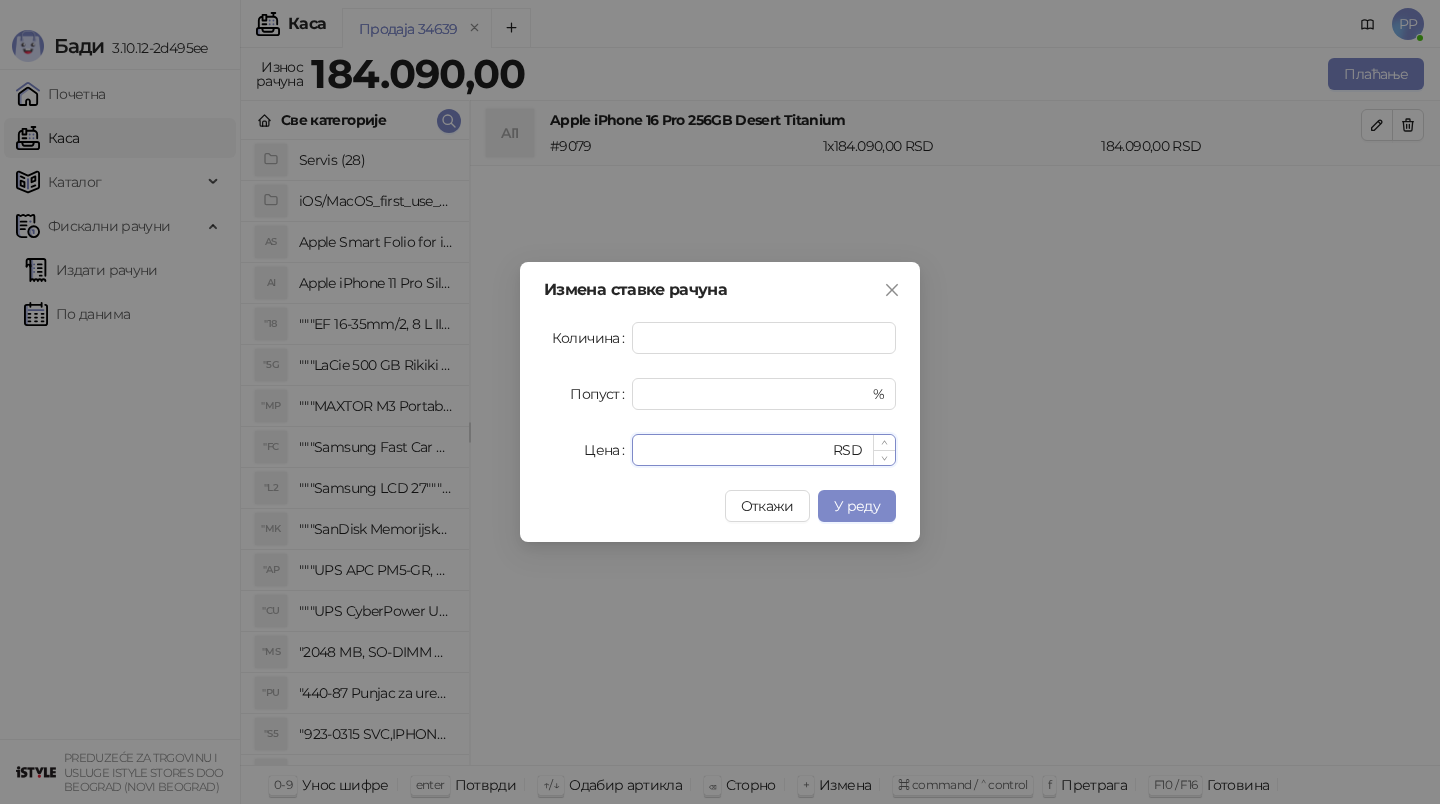 click on "******" at bounding box center [736, 450] 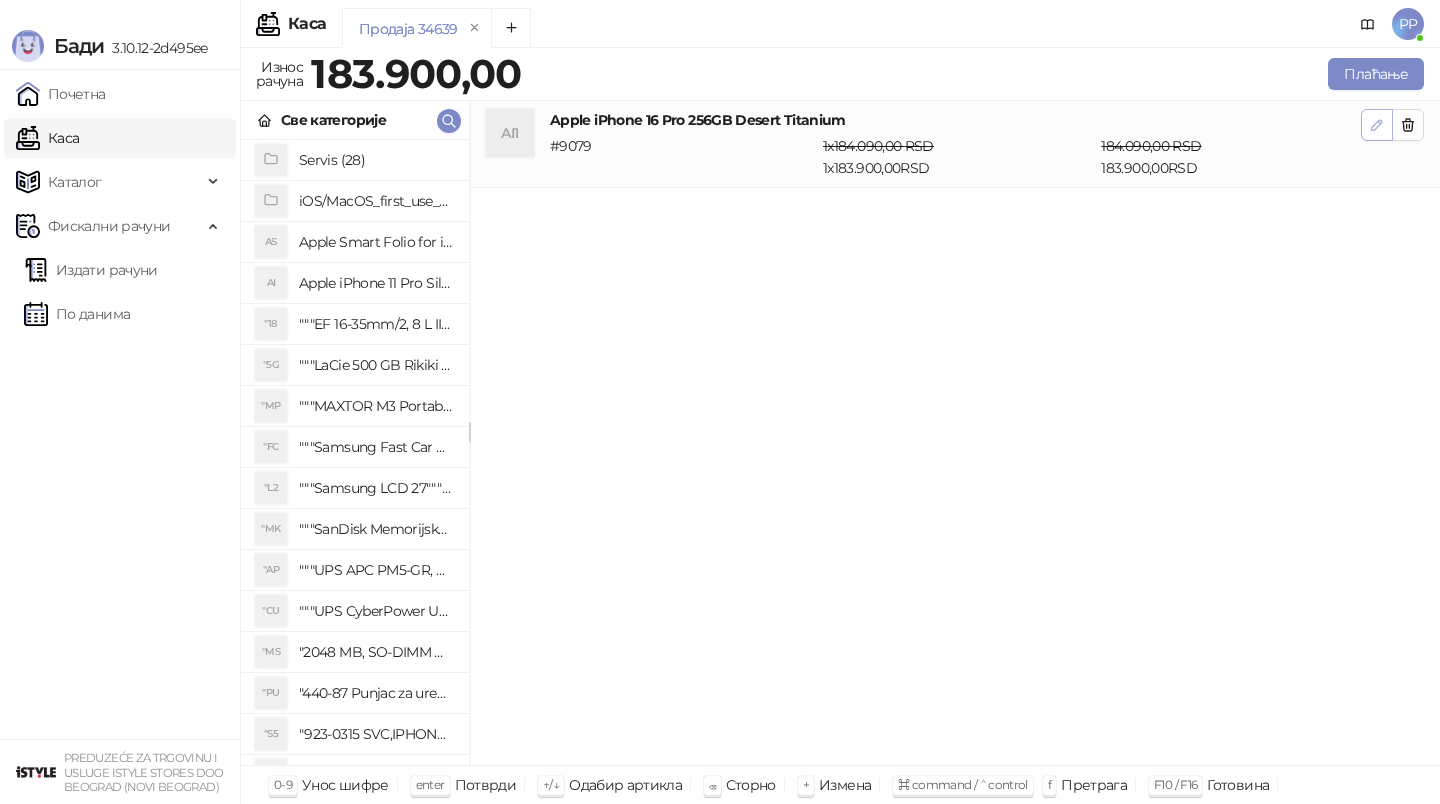 click 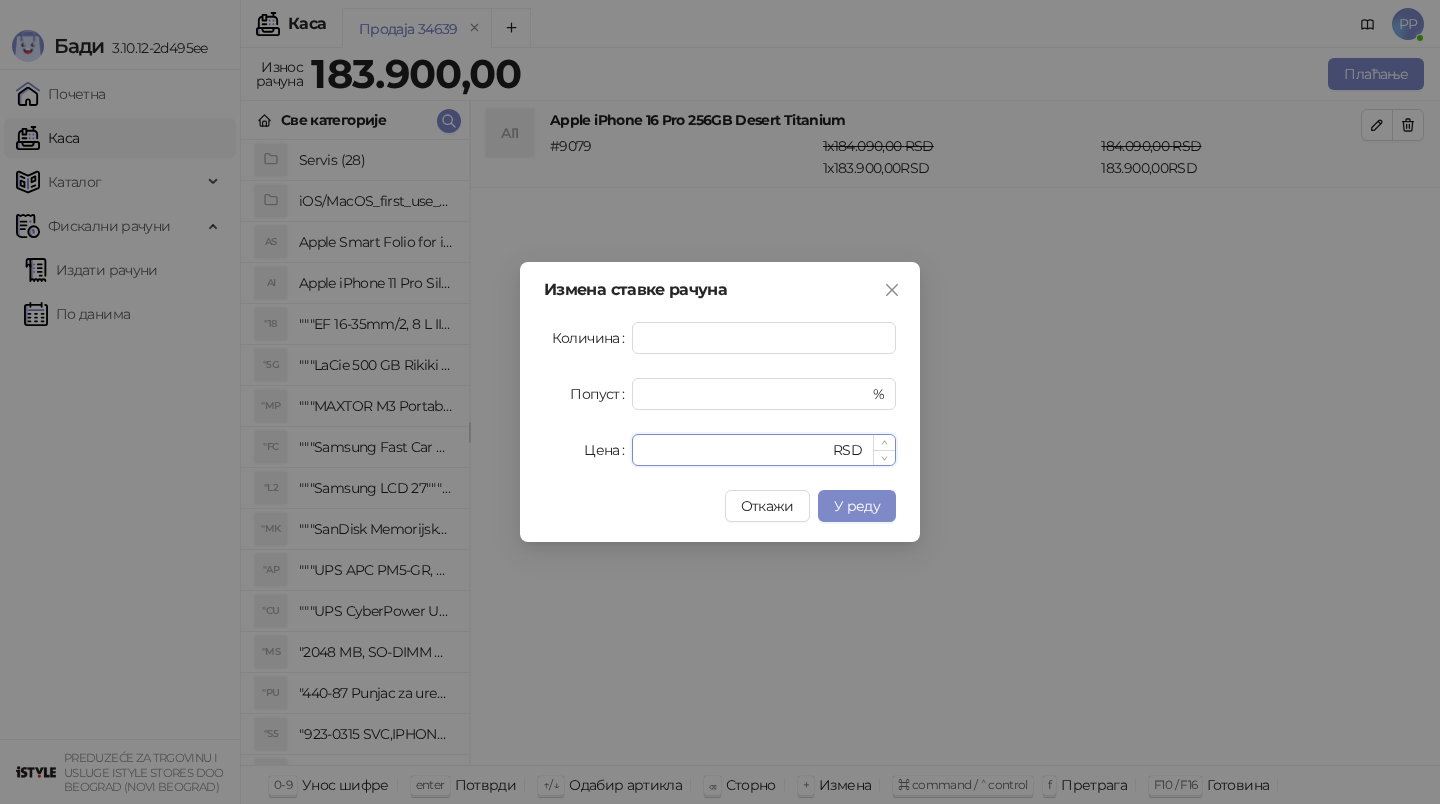 click on "******" at bounding box center [736, 450] 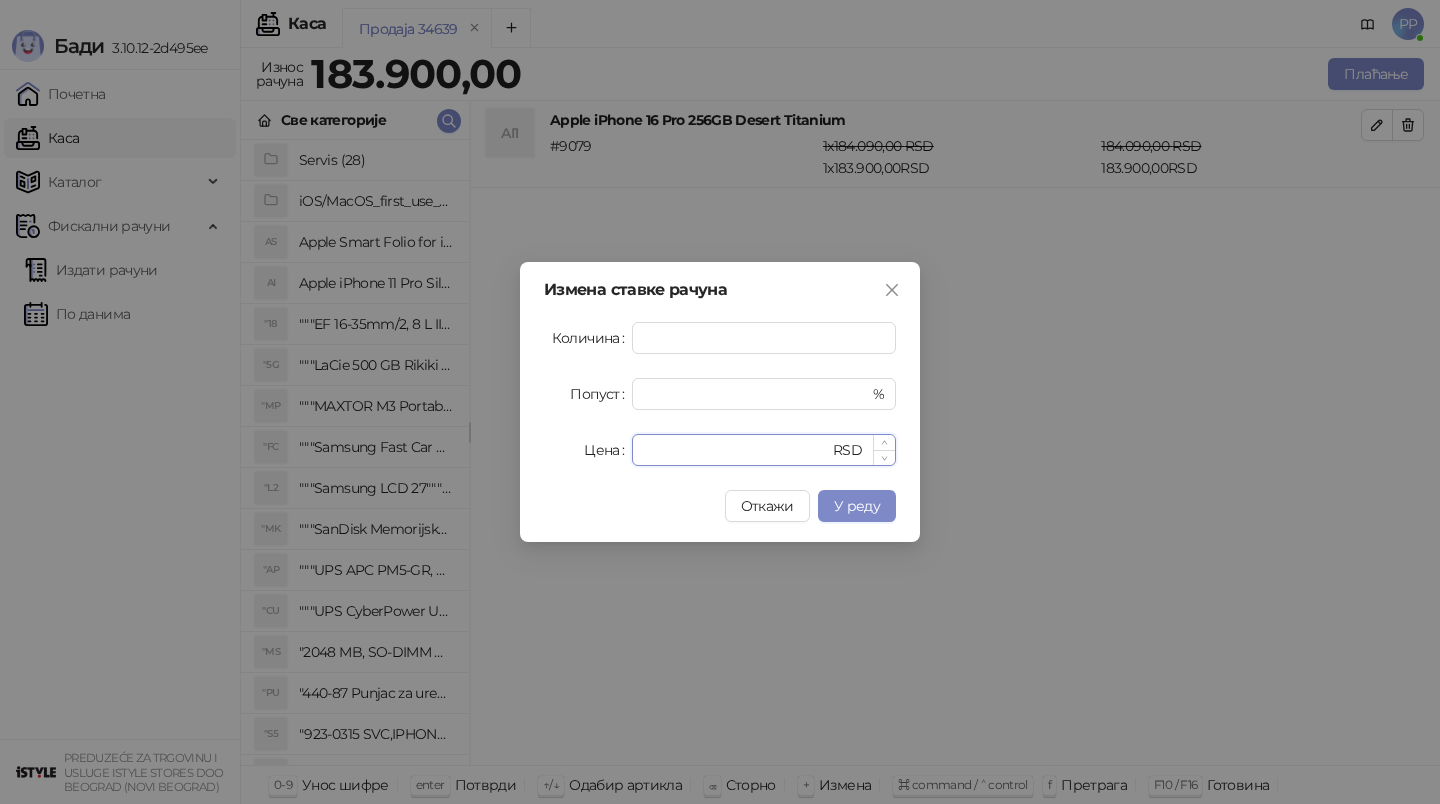 type on "******" 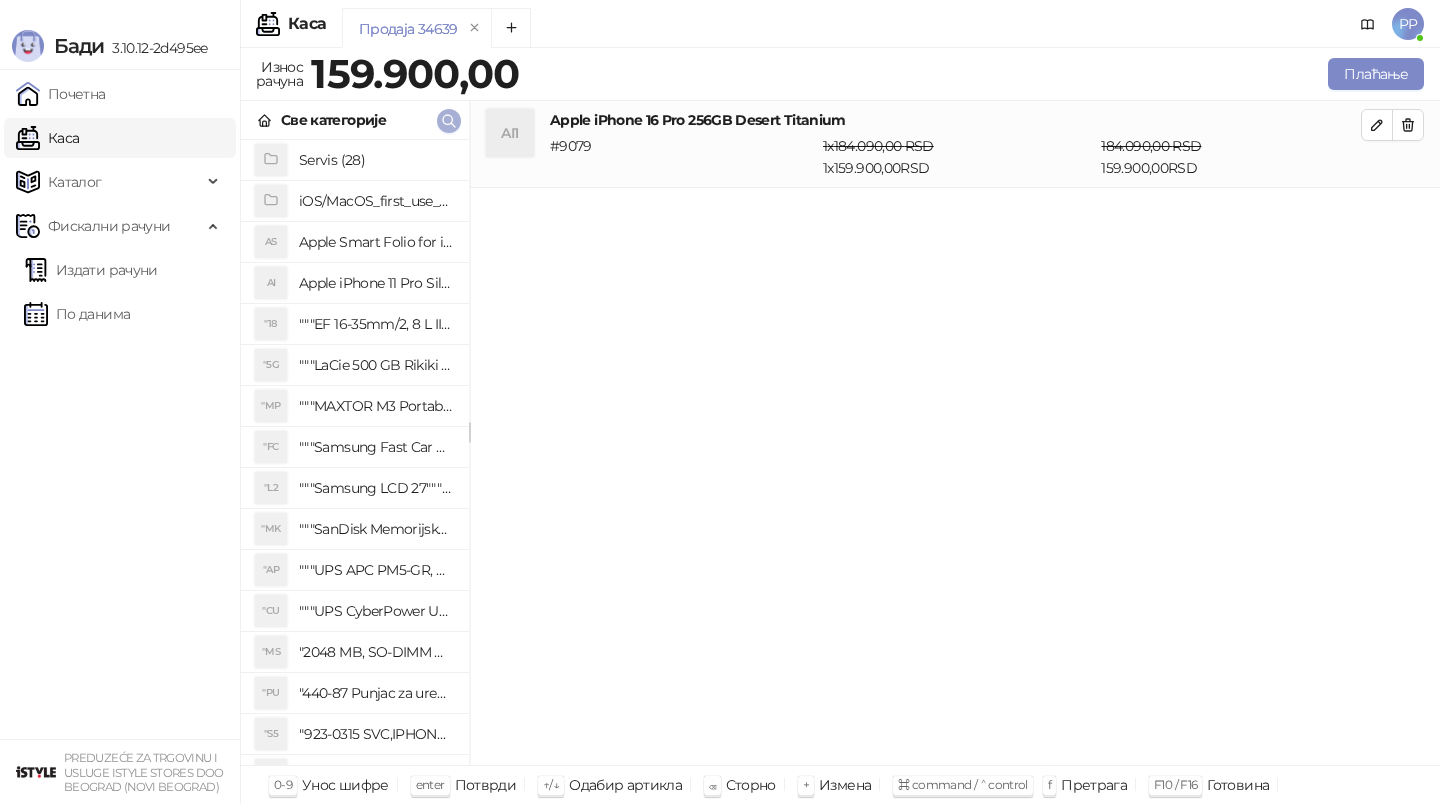 click at bounding box center [449, 120] 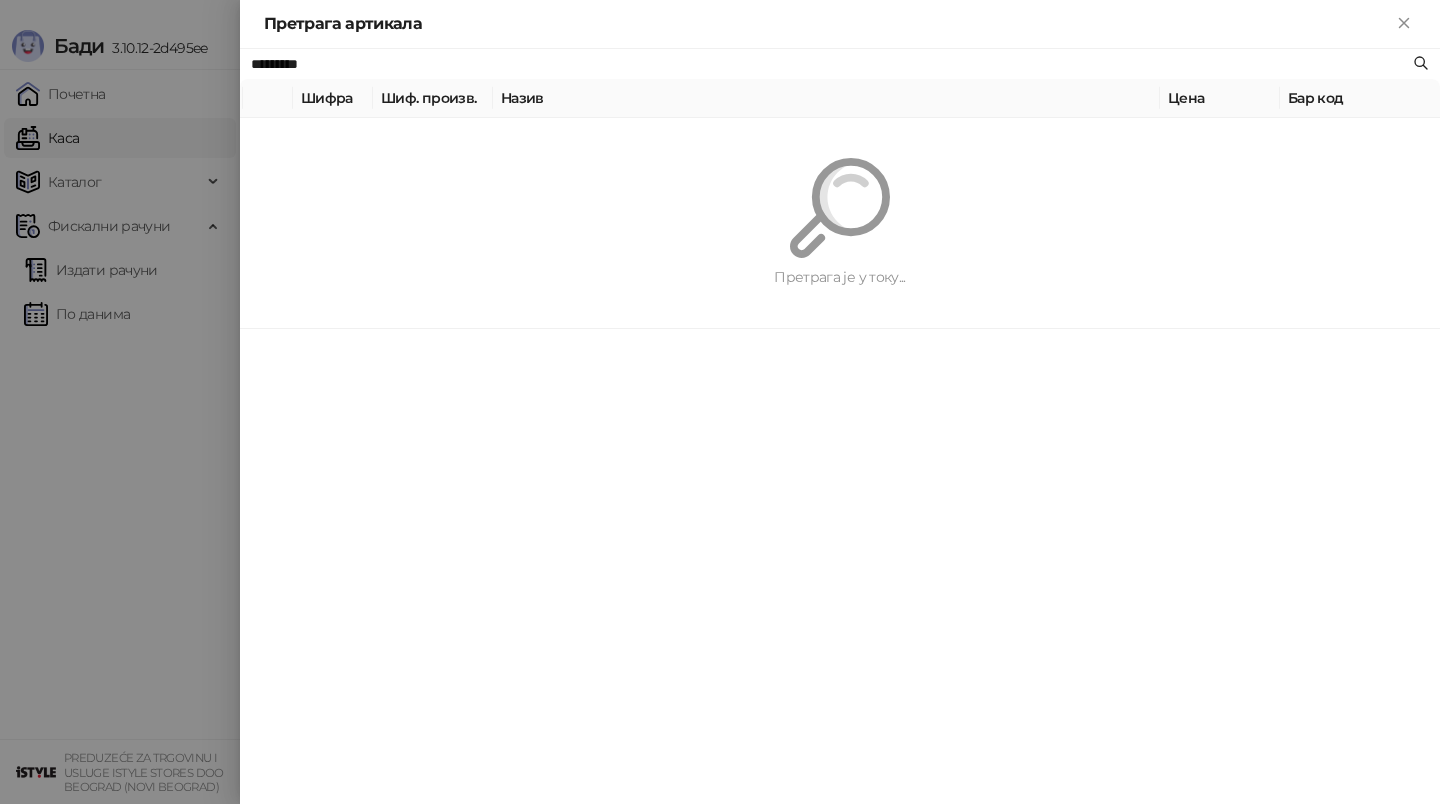 paste 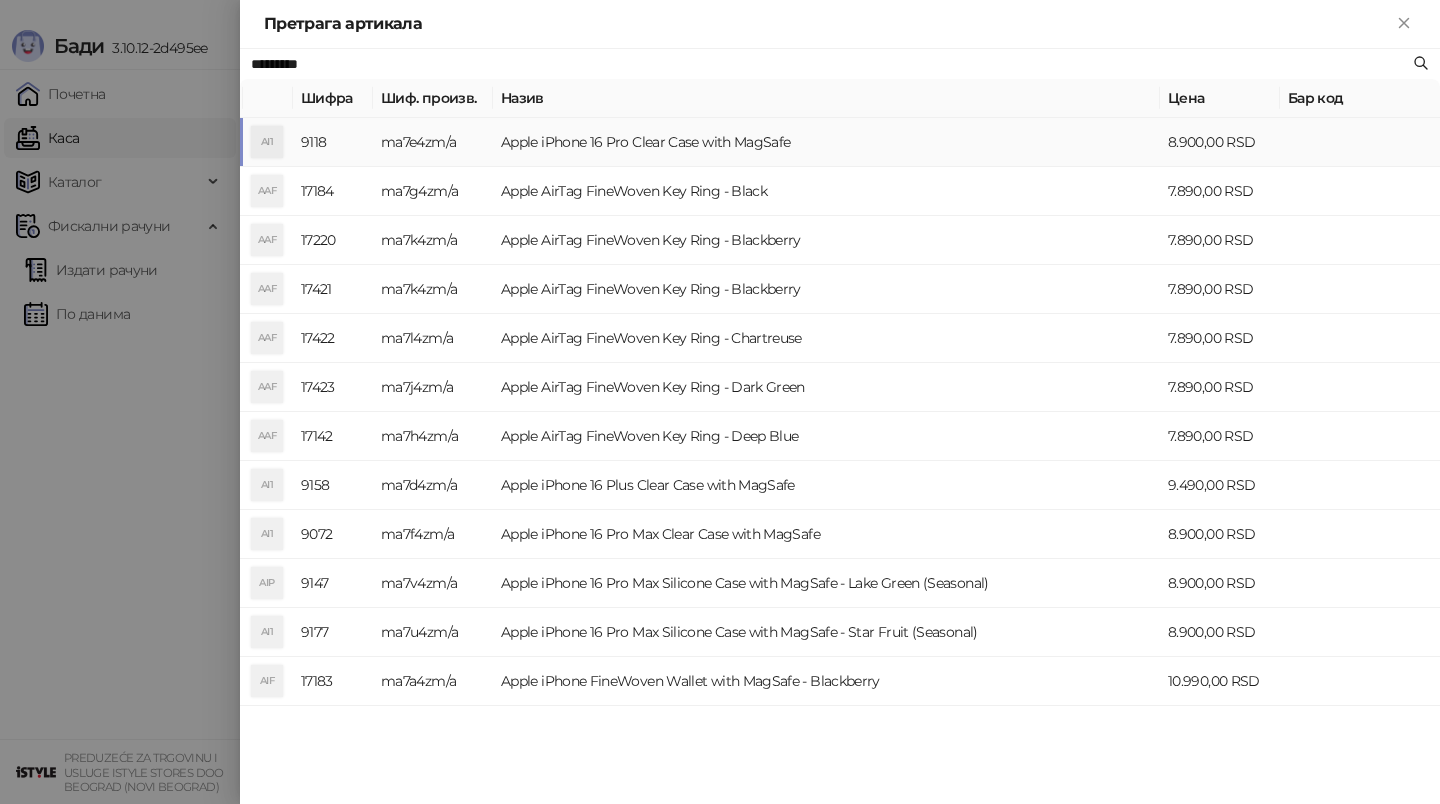 type on "*********" 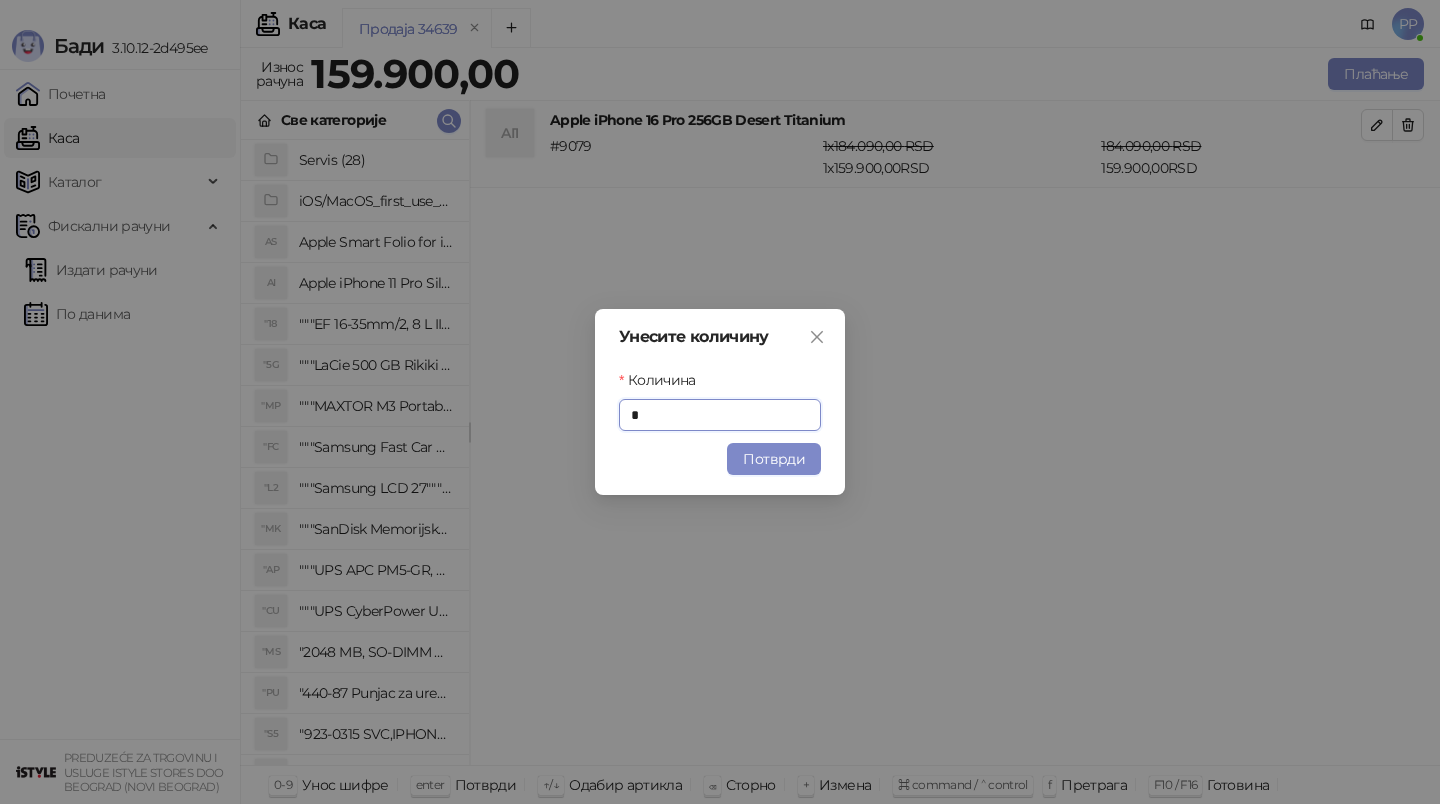 click on "Унесите количину Количина * Потврди" at bounding box center (720, 402) 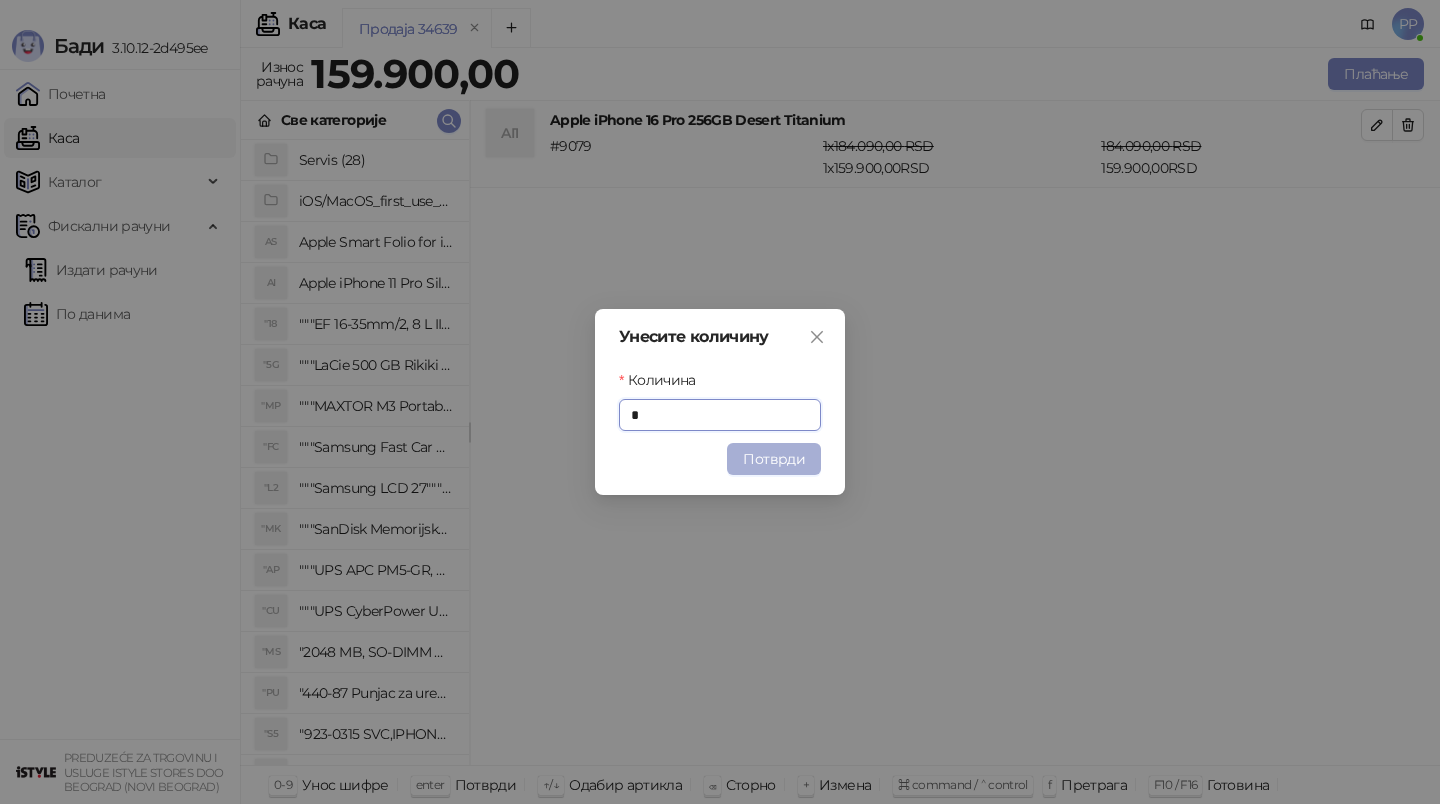 click on "Потврди" at bounding box center [774, 459] 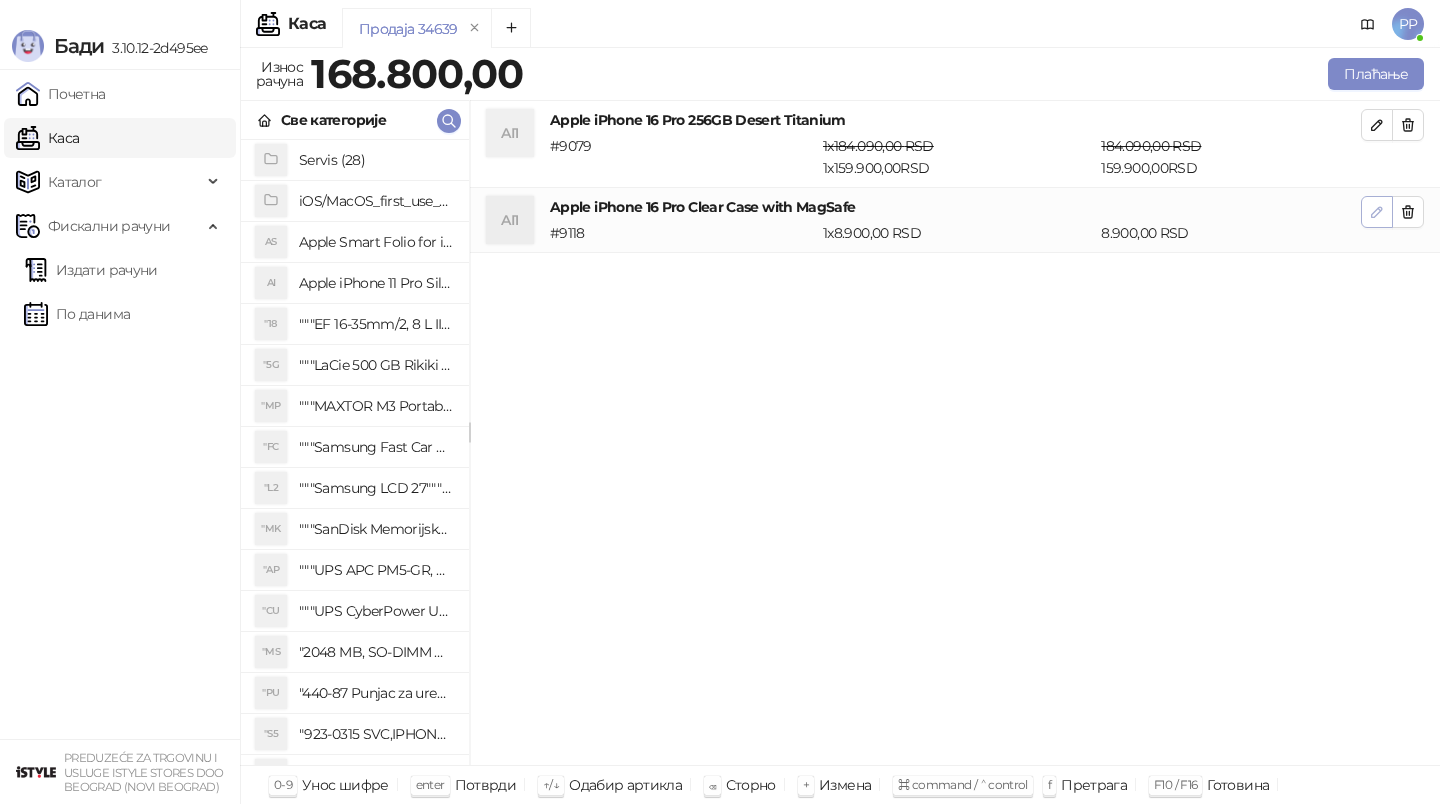 click at bounding box center [1377, 212] 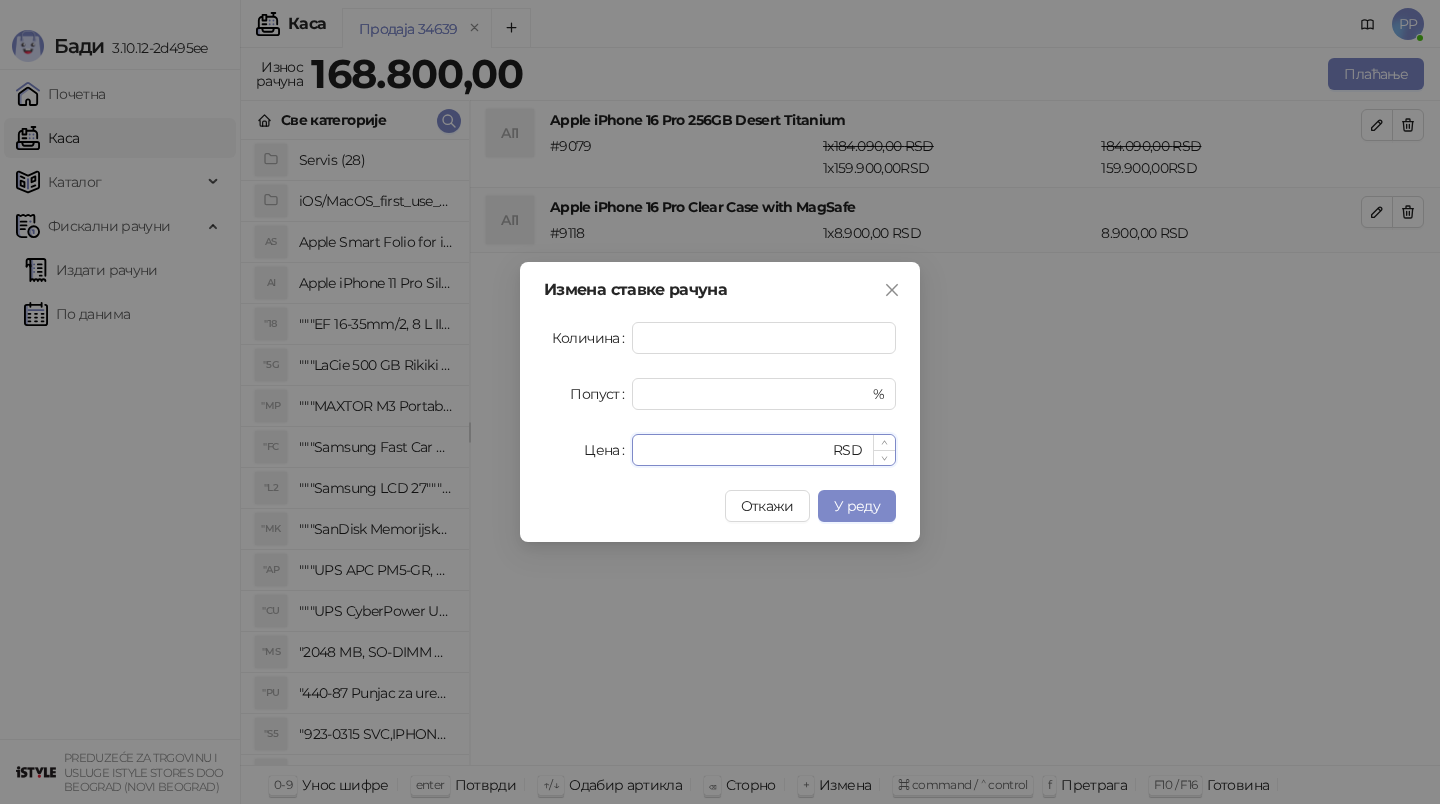 click on "****" at bounding box center (736, 450) 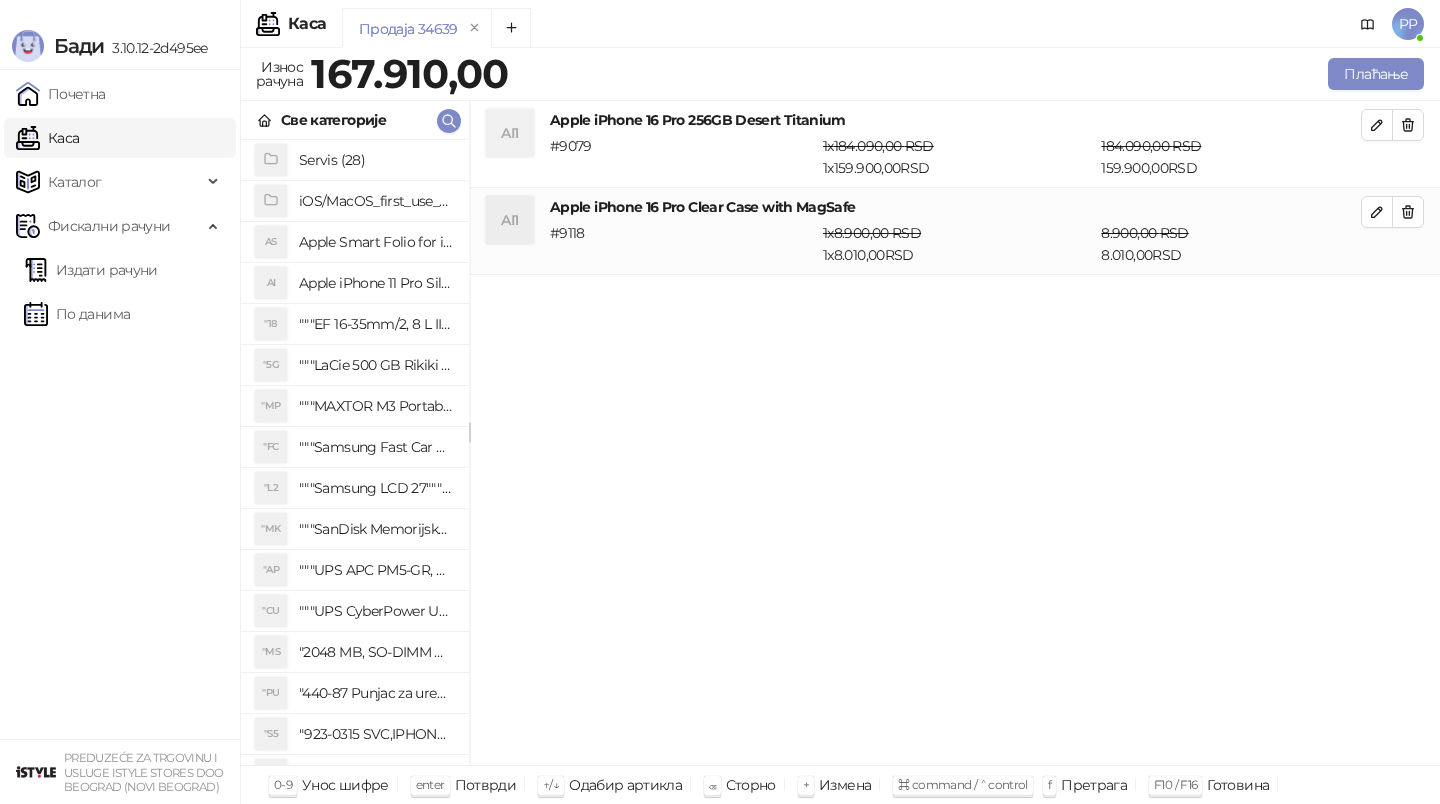 click on "Све категорије" at bounding box center [355, 120] 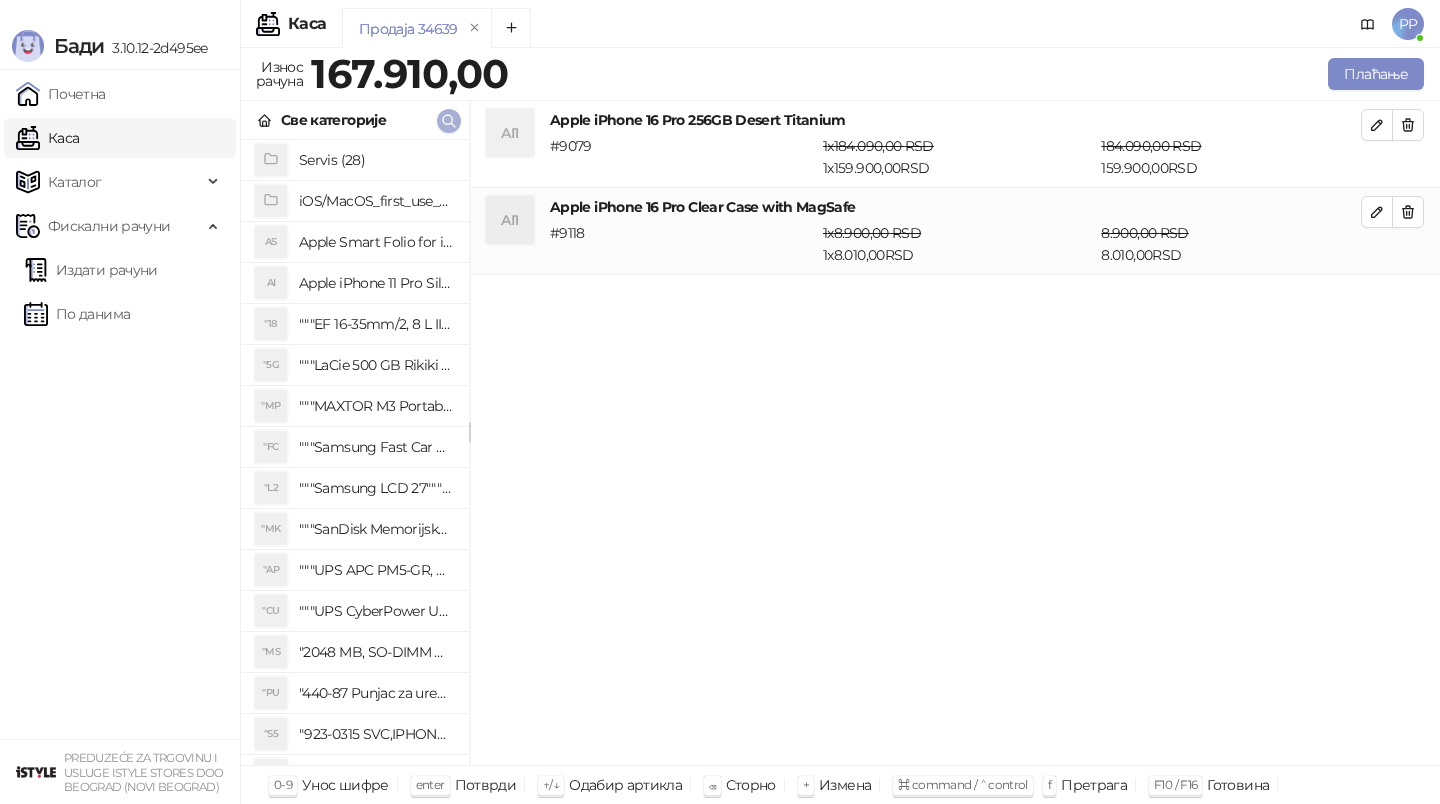 click 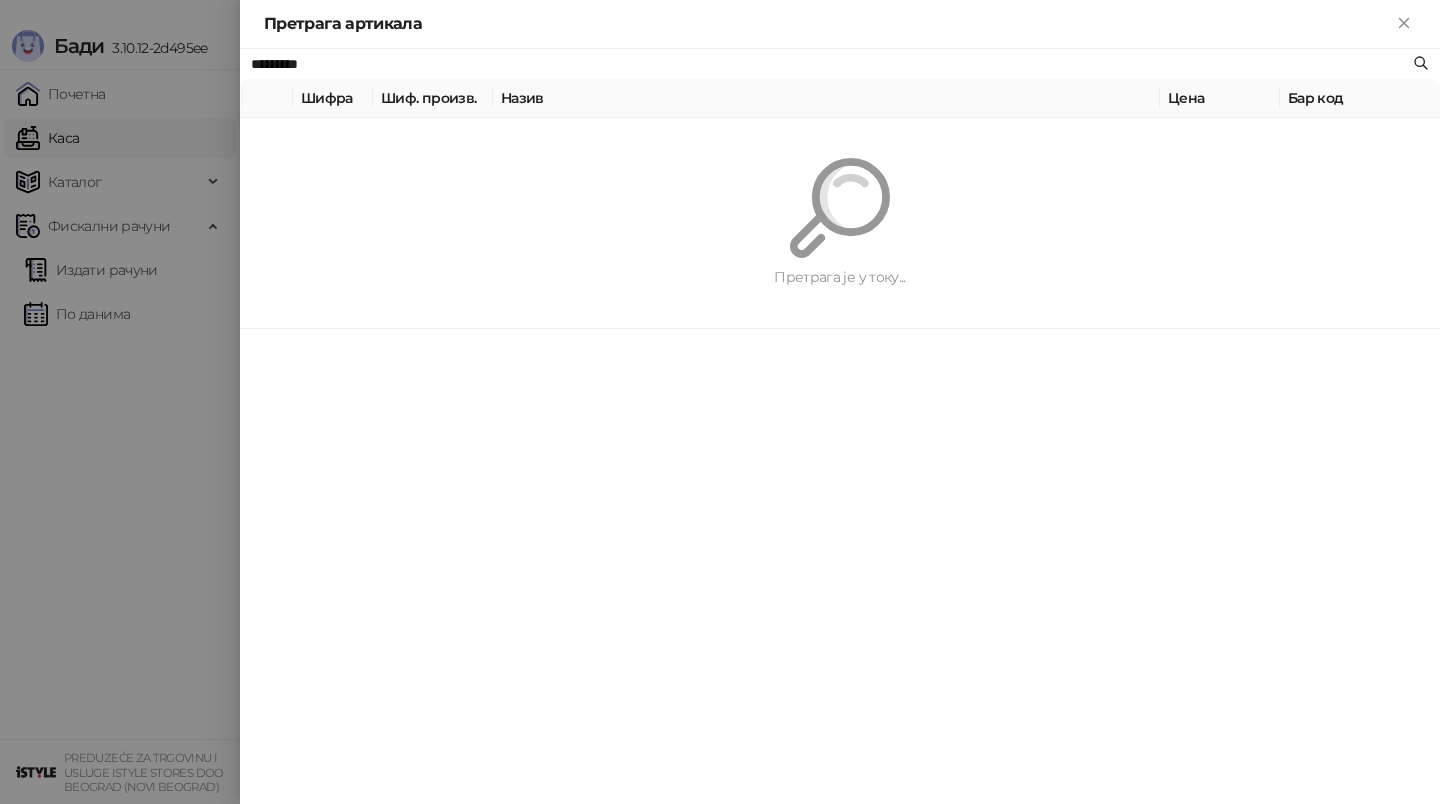 paste on "****" 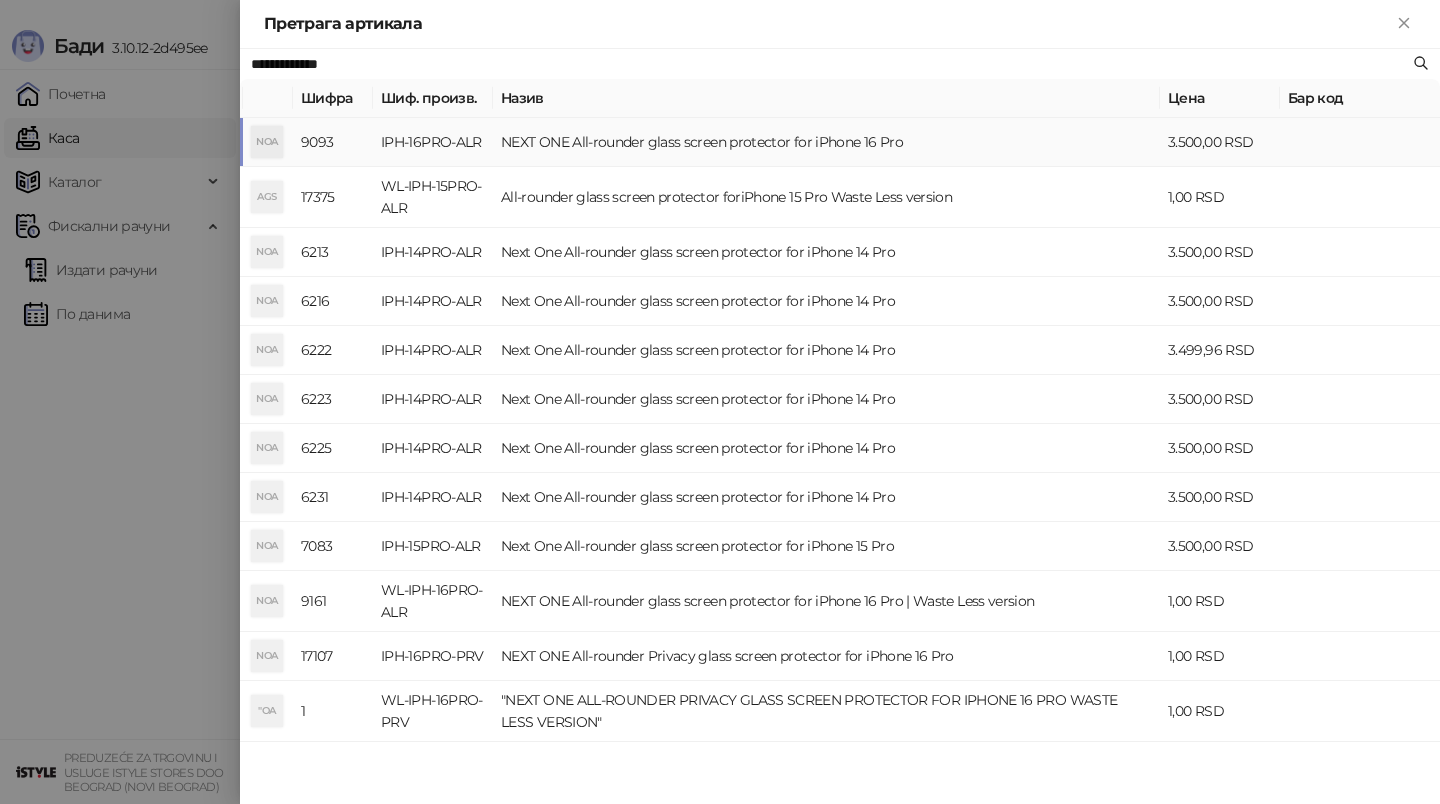 type on "**********" 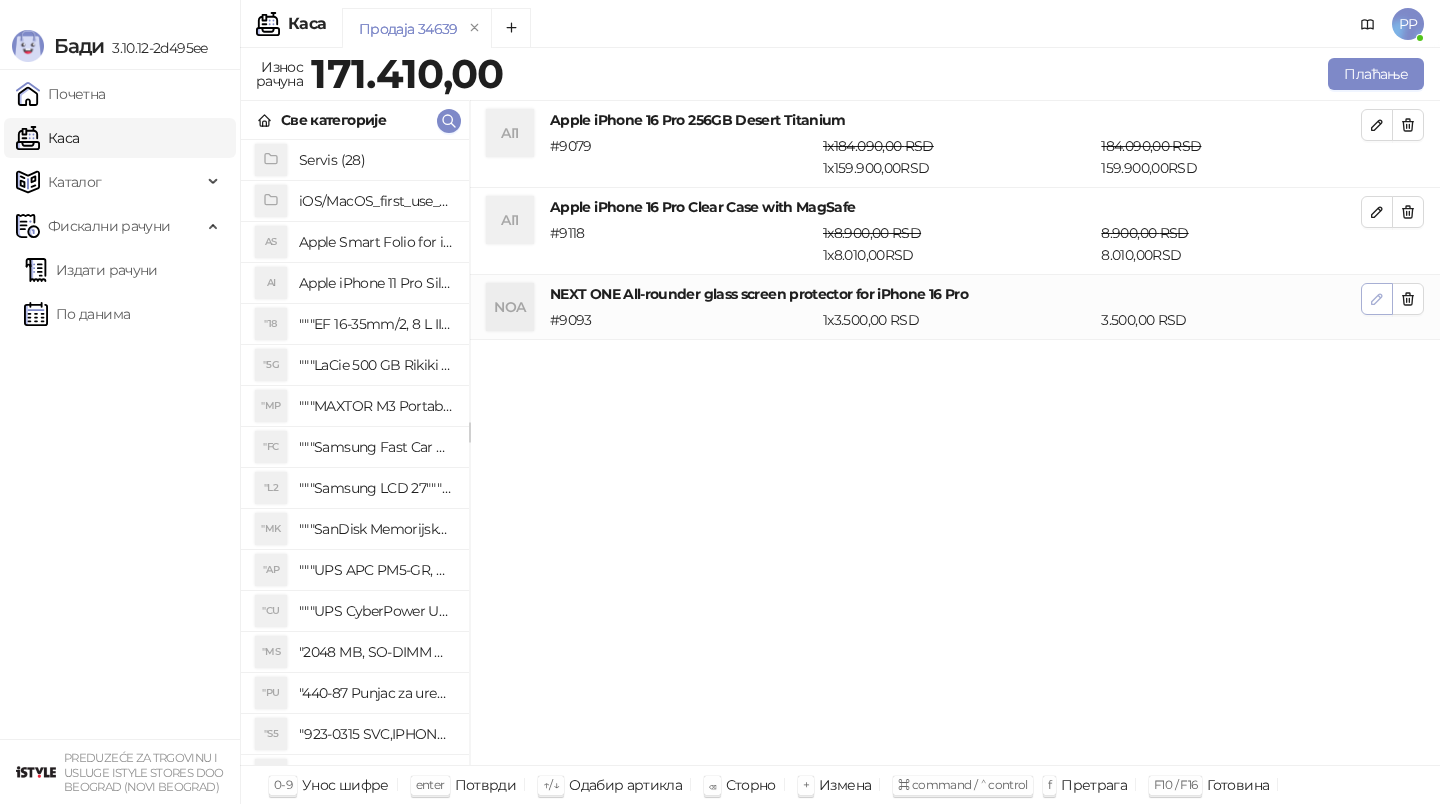 click at bounding box center [1377, 299] 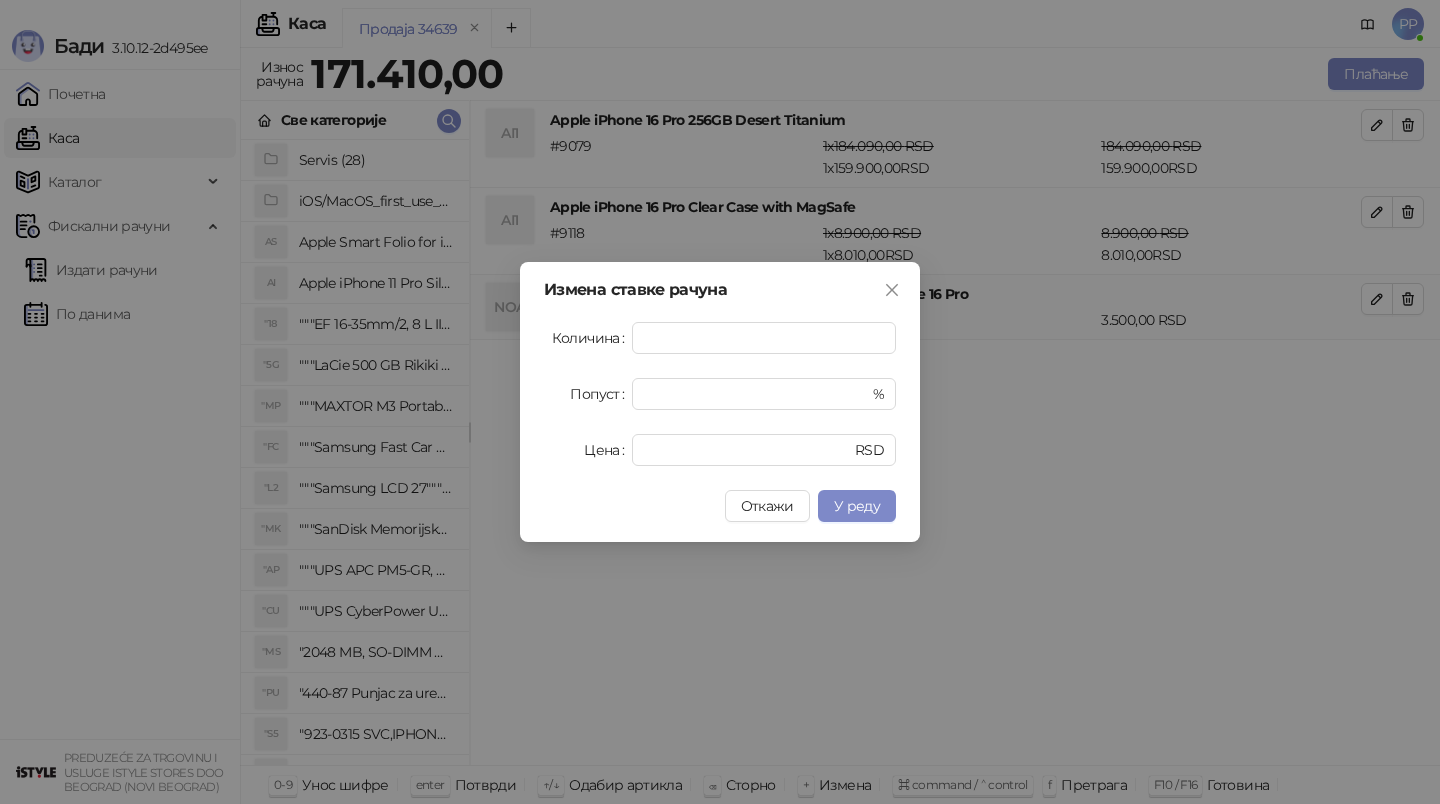 click on "Количина * Попуст * % Цена **** RSD" at bounding box center [720, 394] 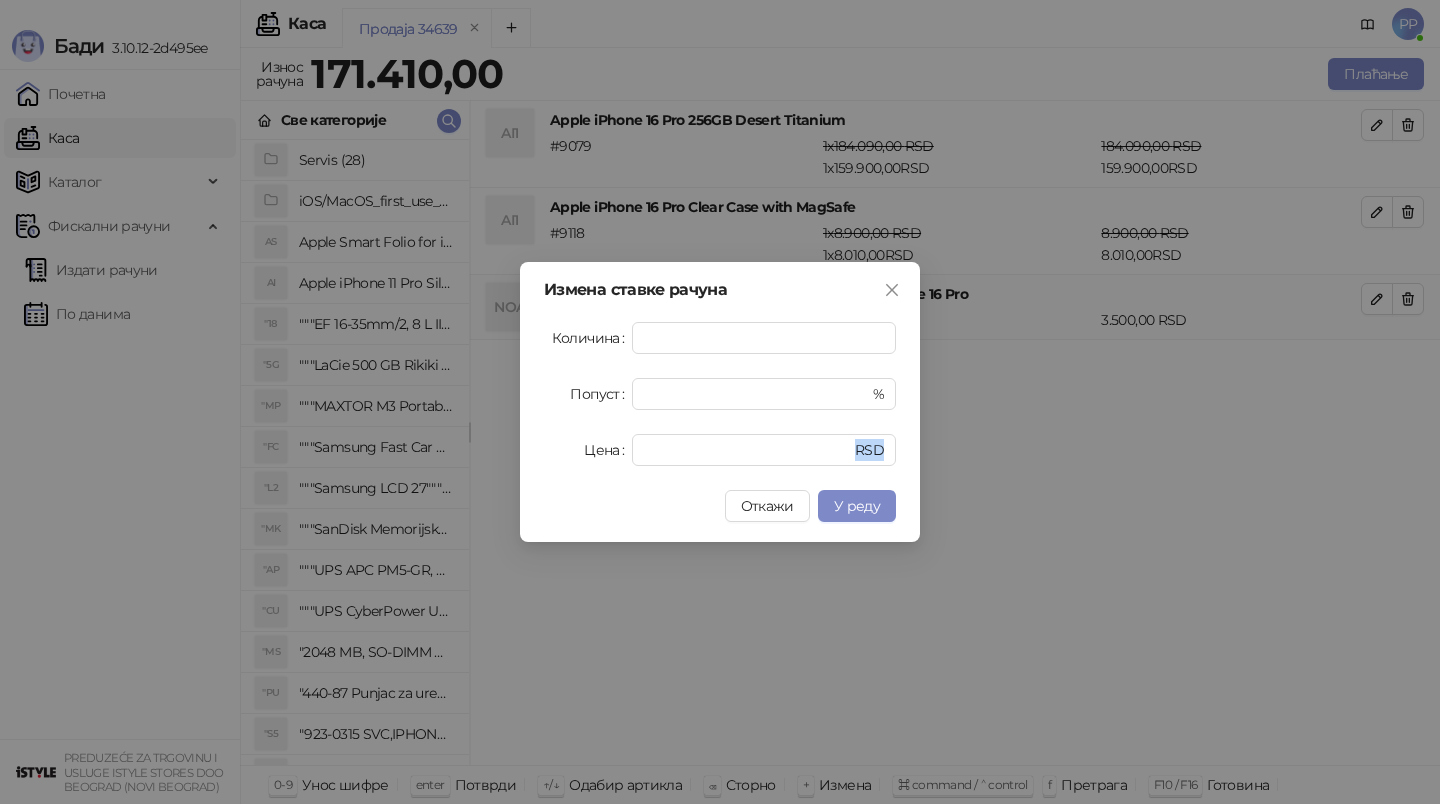 click on "Количина * Попуст * % Цена **** RSD" at bounding box center (720, 394) 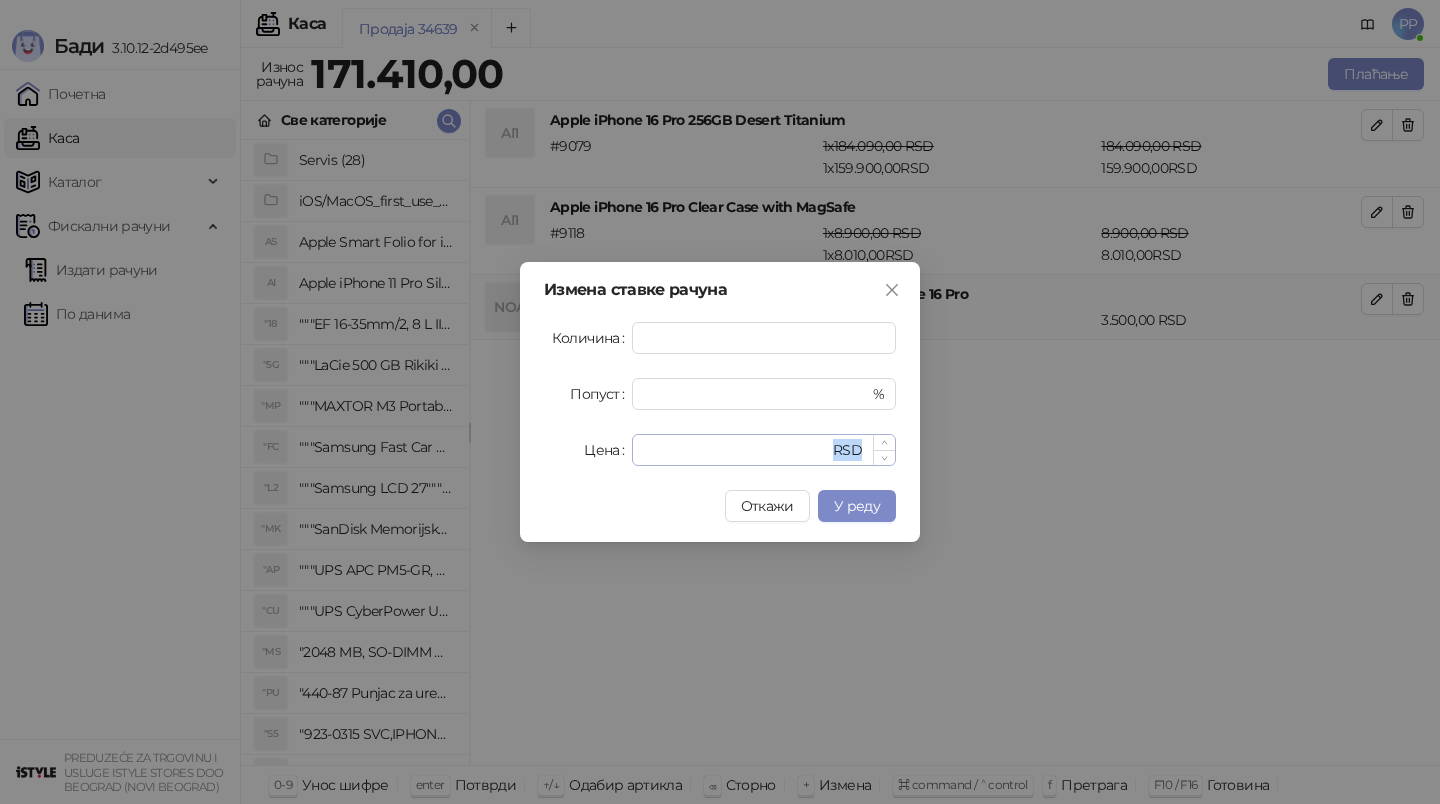 click on "****" at bounding box center [736, 450] 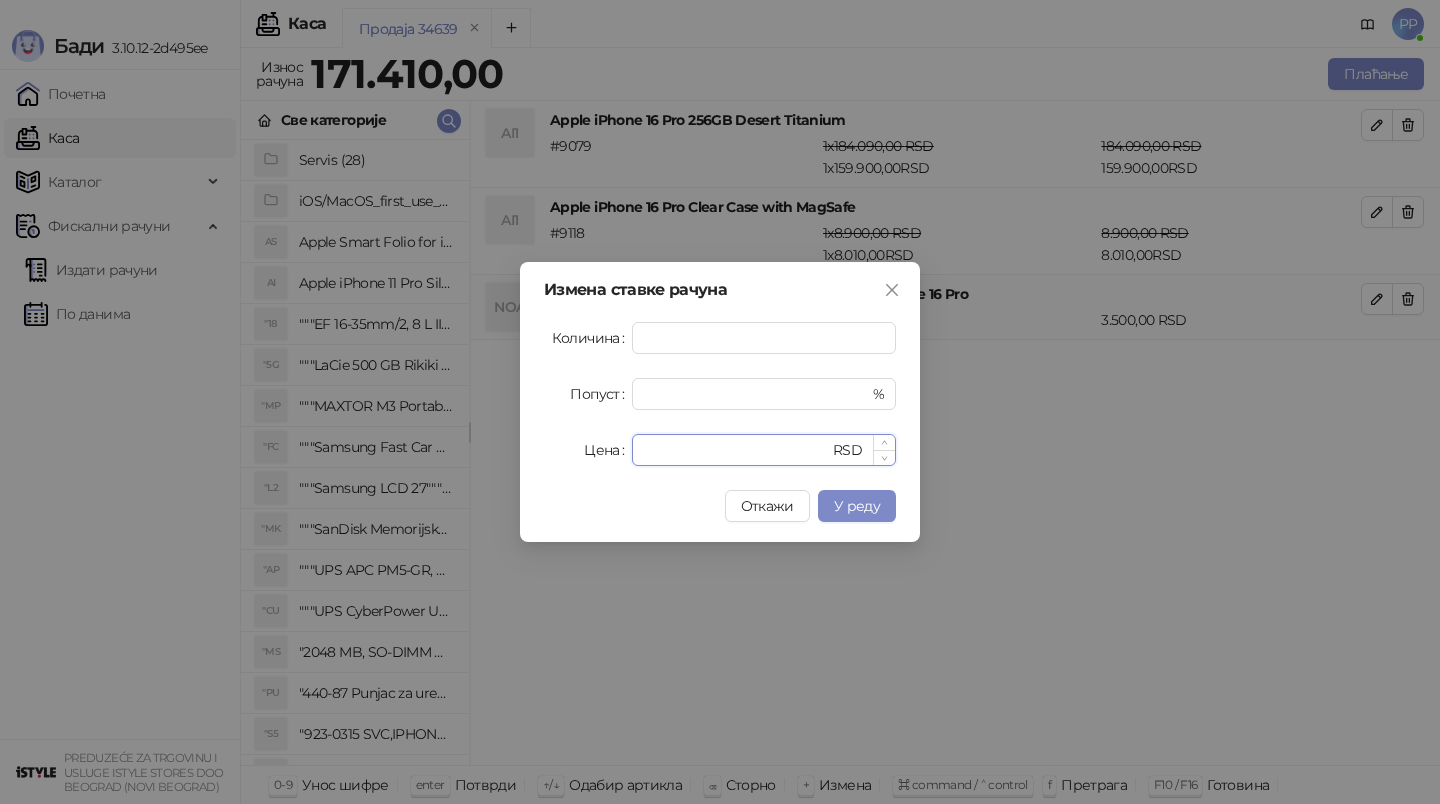 click on "****" at bounding box center [736, 450] 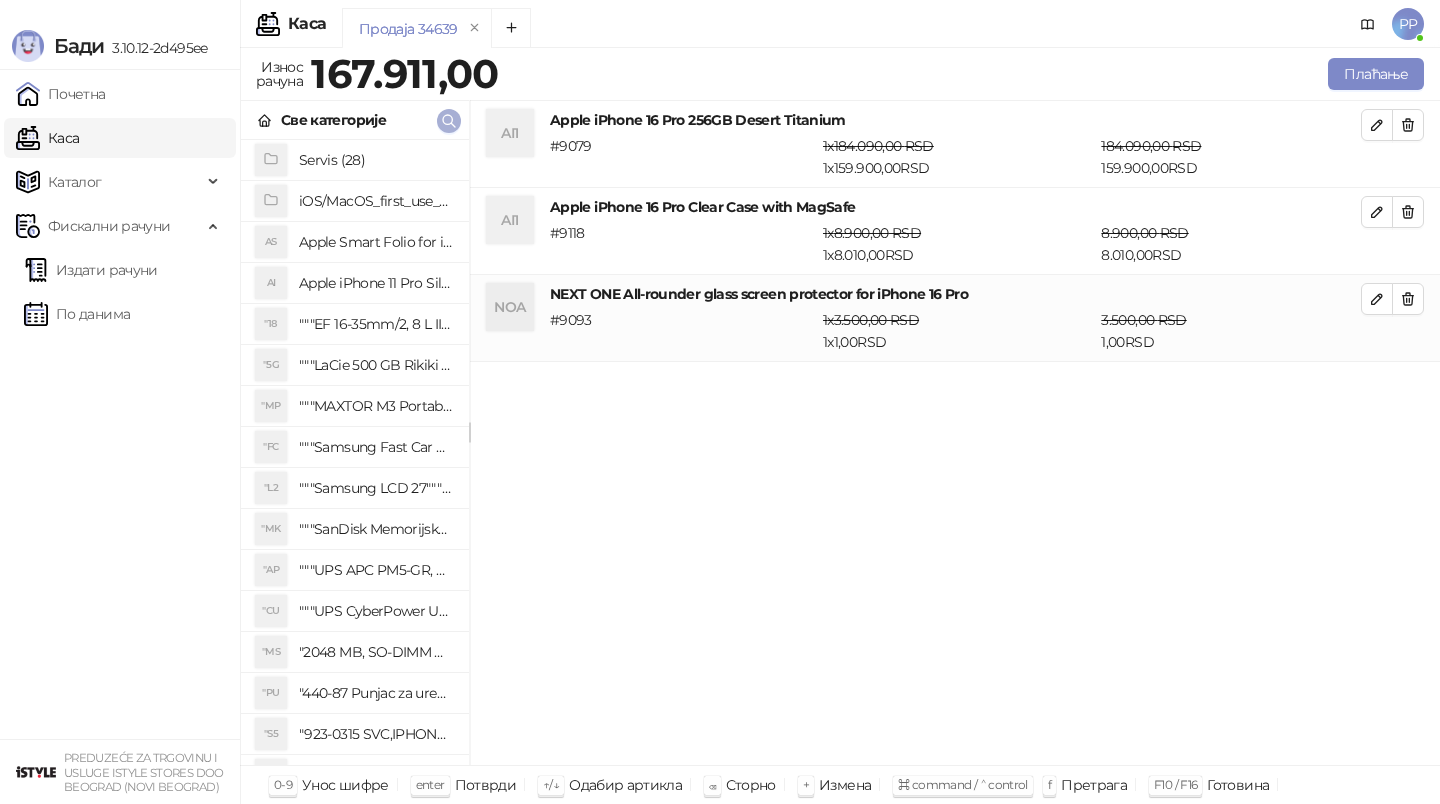 click 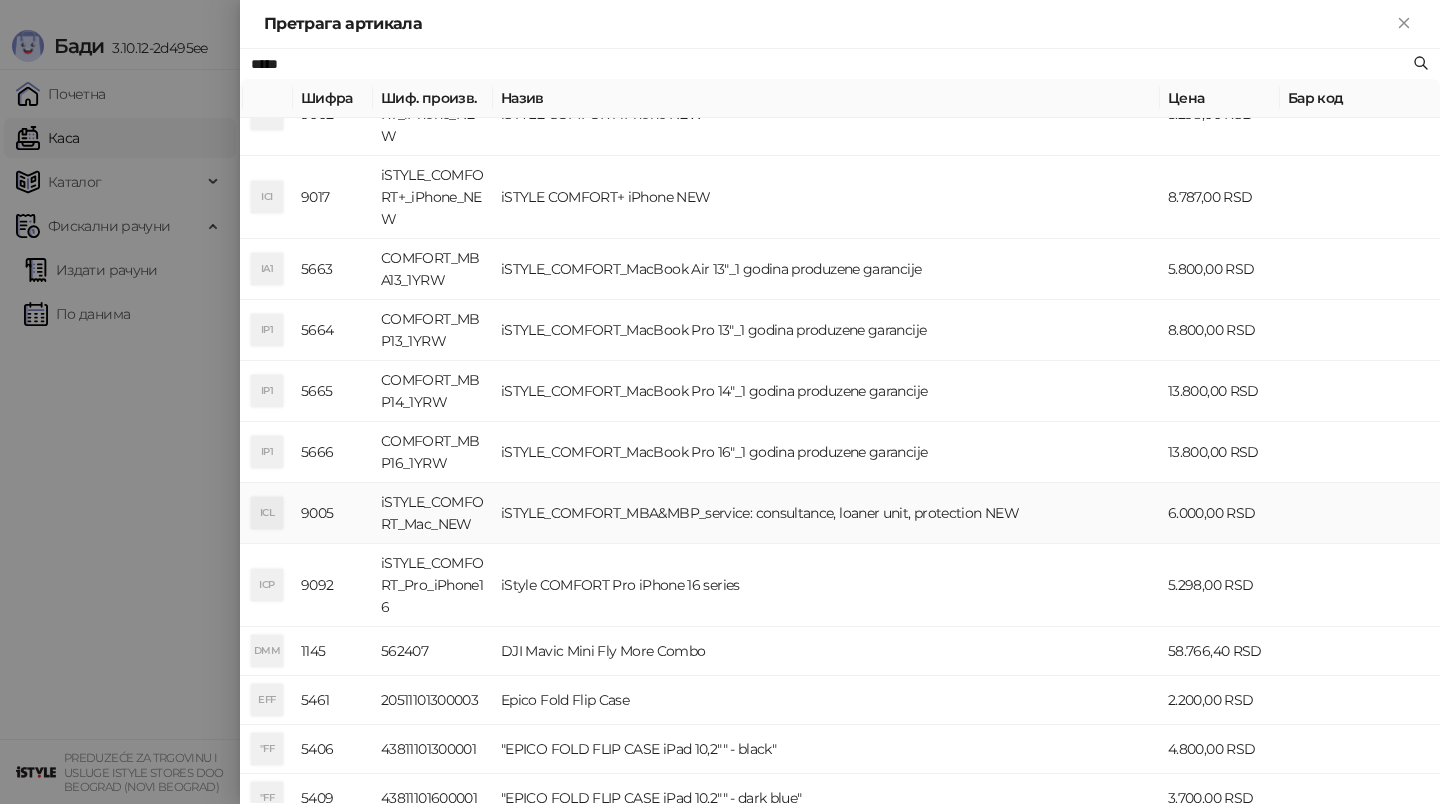 scroll, scrollTop: 435, scrollLeft: 0, axis: vertical 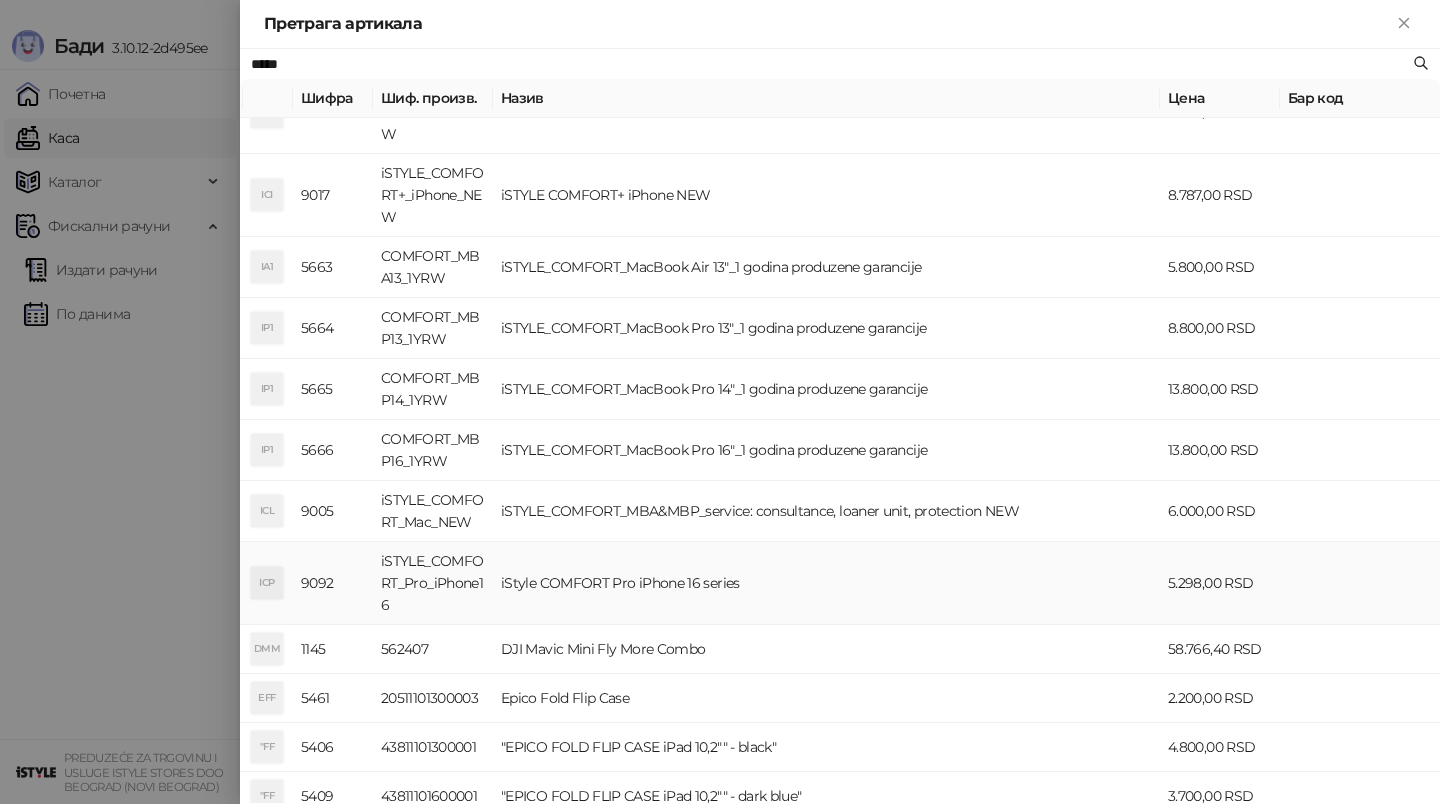 click on "iStyle COMFORT Pro iPhone 16 series" at bounding box center [826, 583] 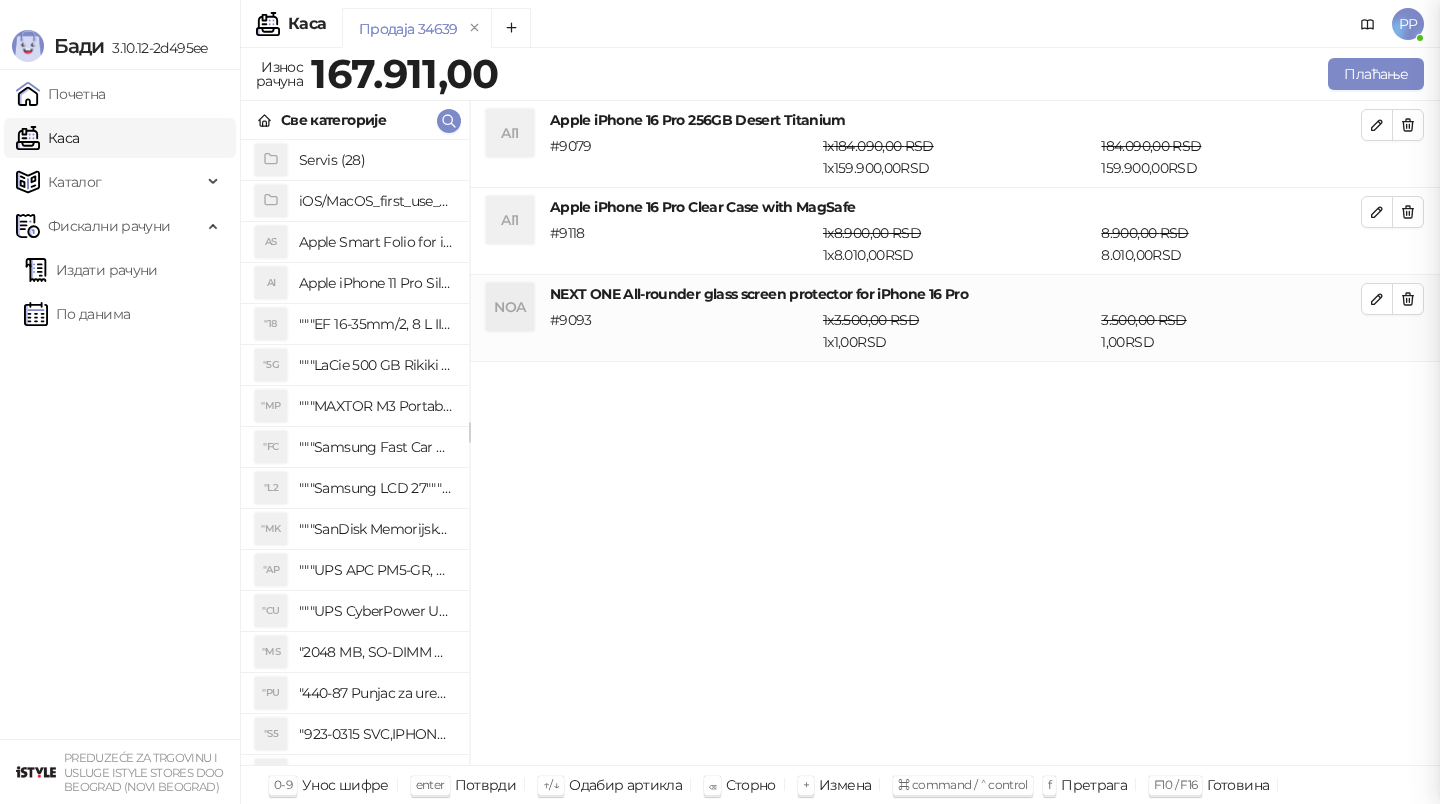 scroll, scrollTop: 0, scrollLeft: 0, axis: both 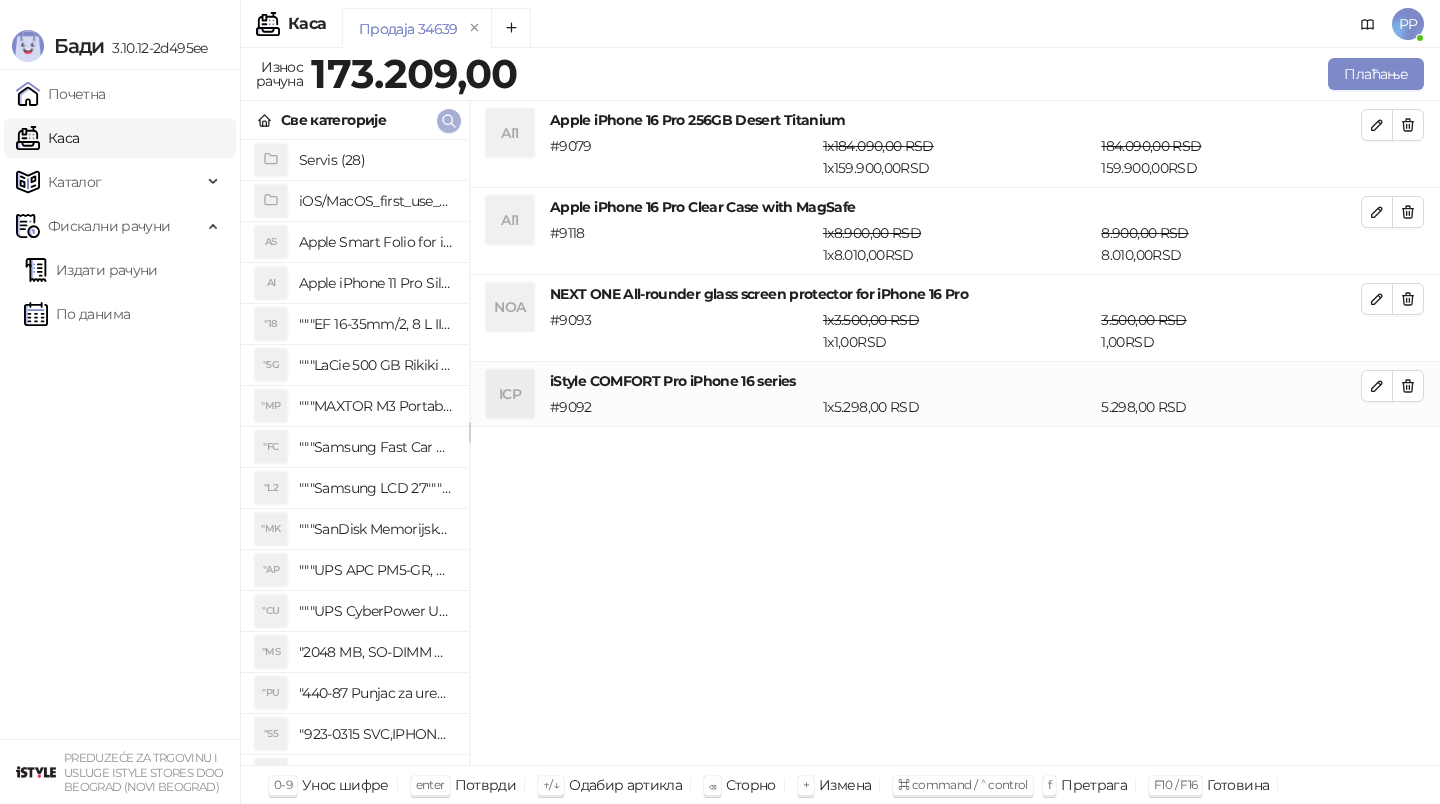 click at bounding box center [449, 120] 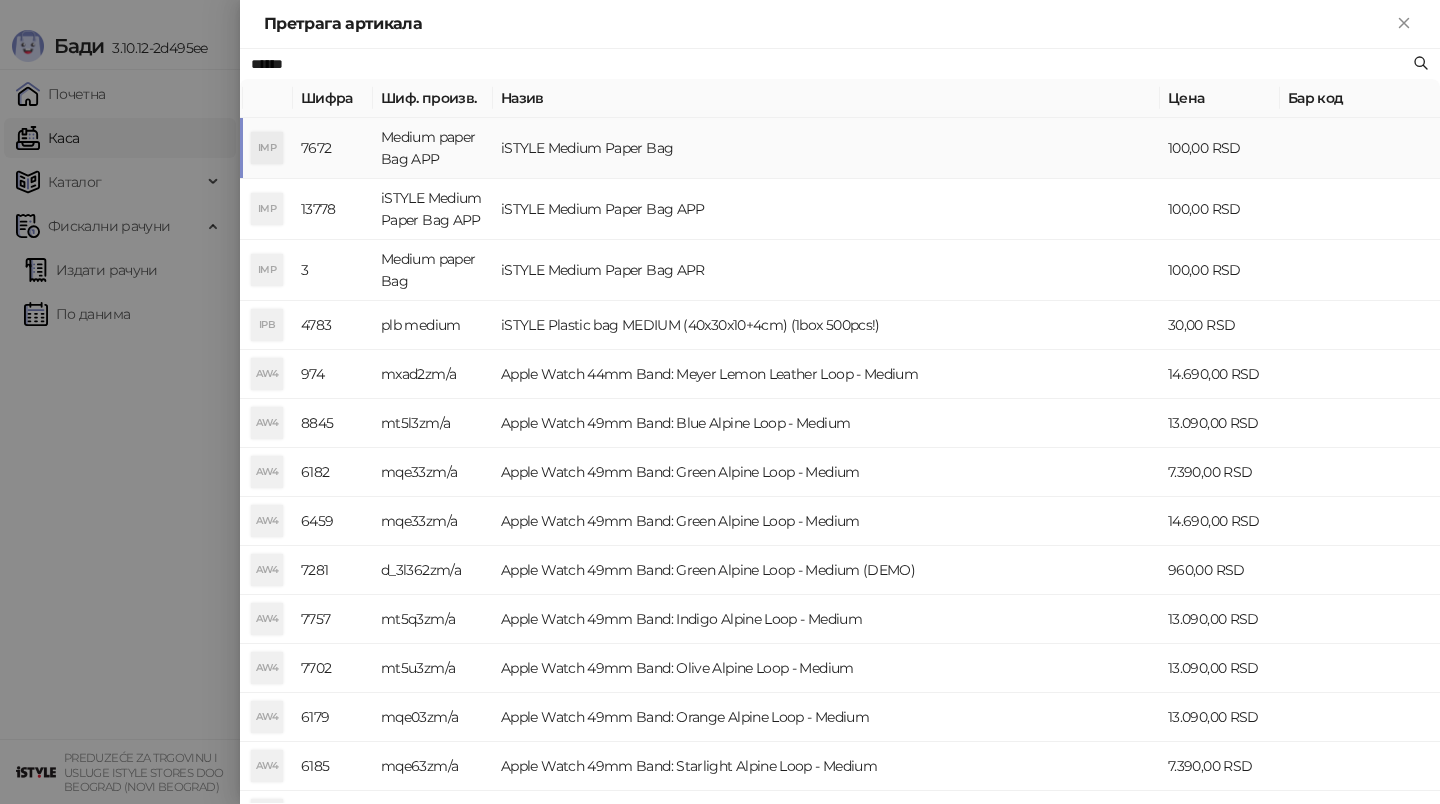 click on "iSTYLE Medium Paper Bag" at bounding box center [826, 148] 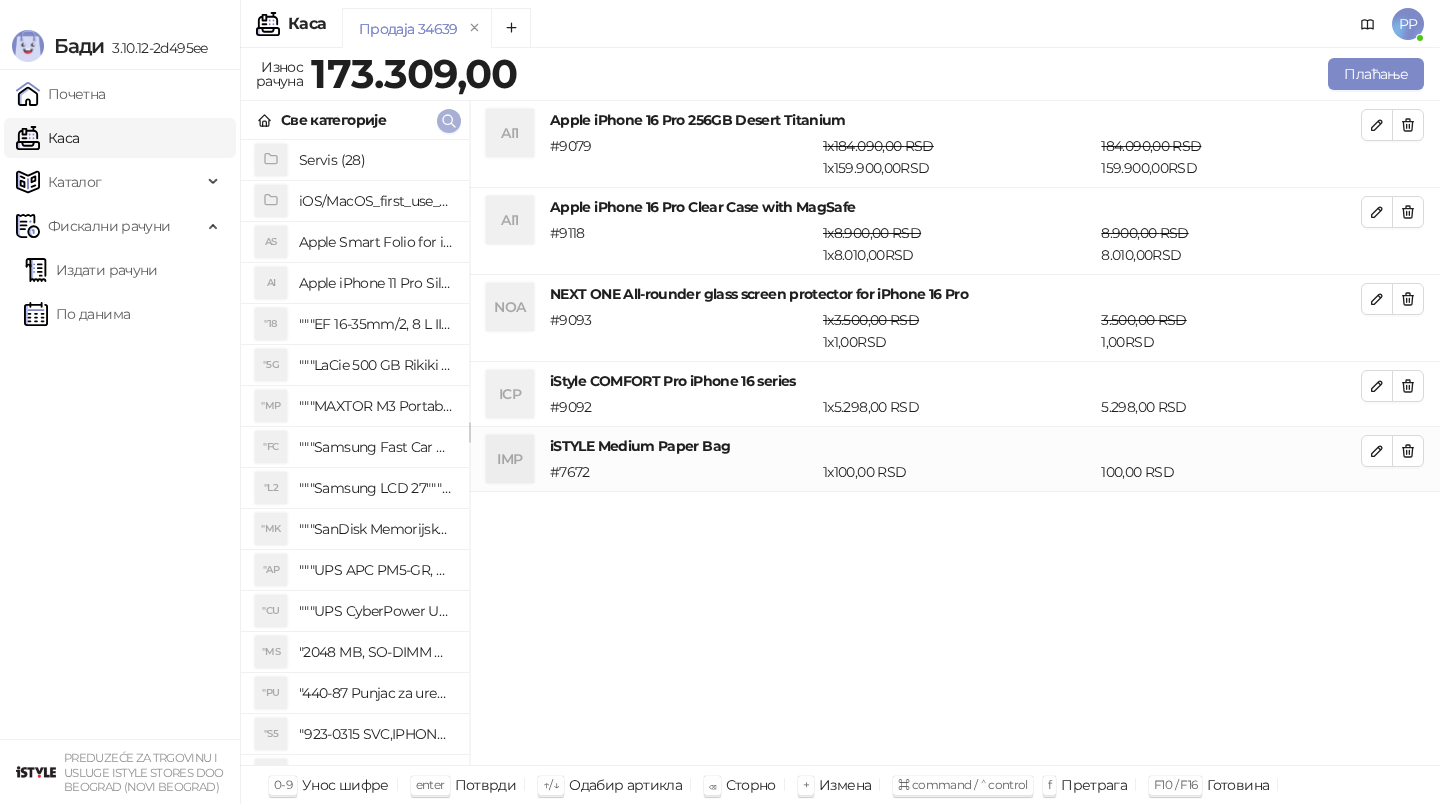 click 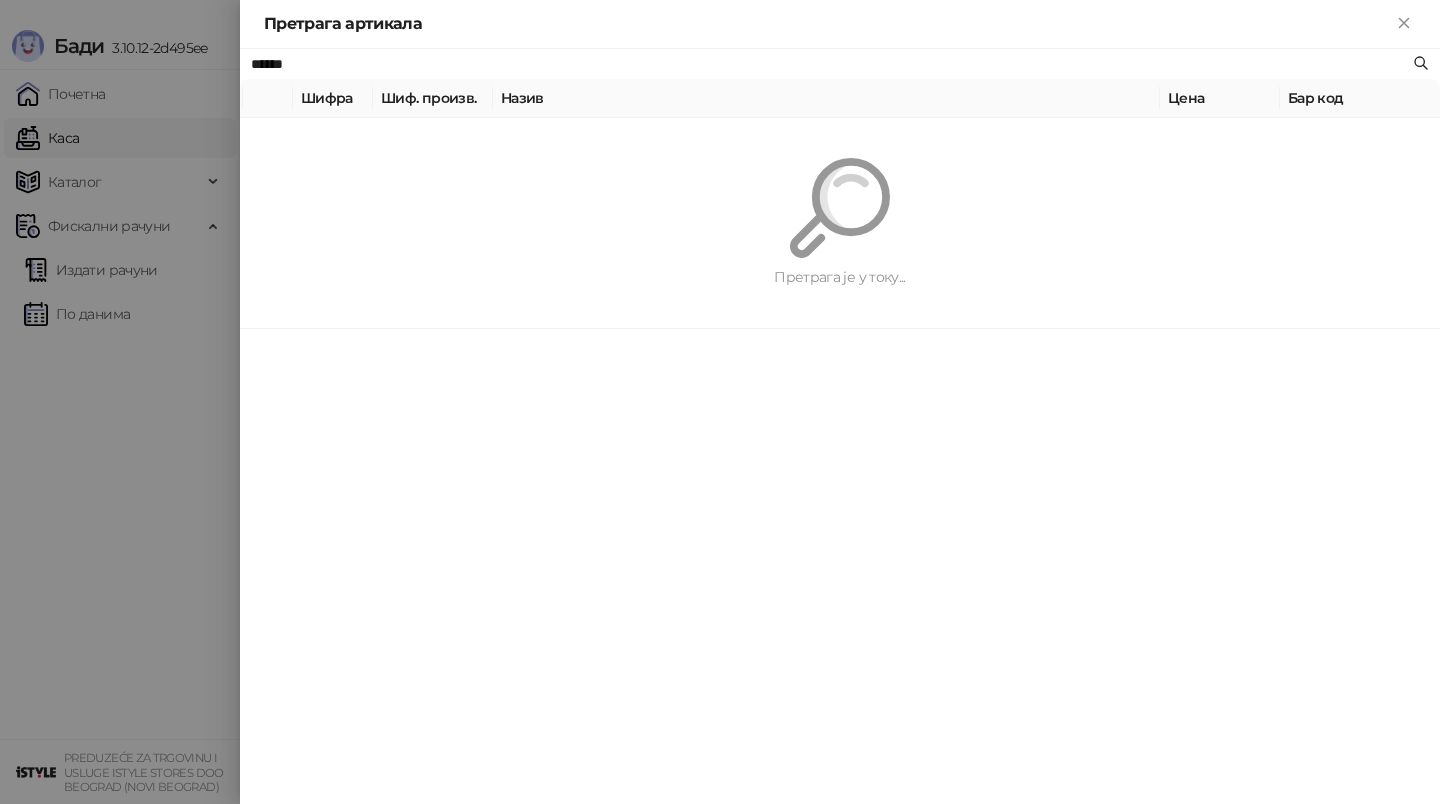 paste on "******" 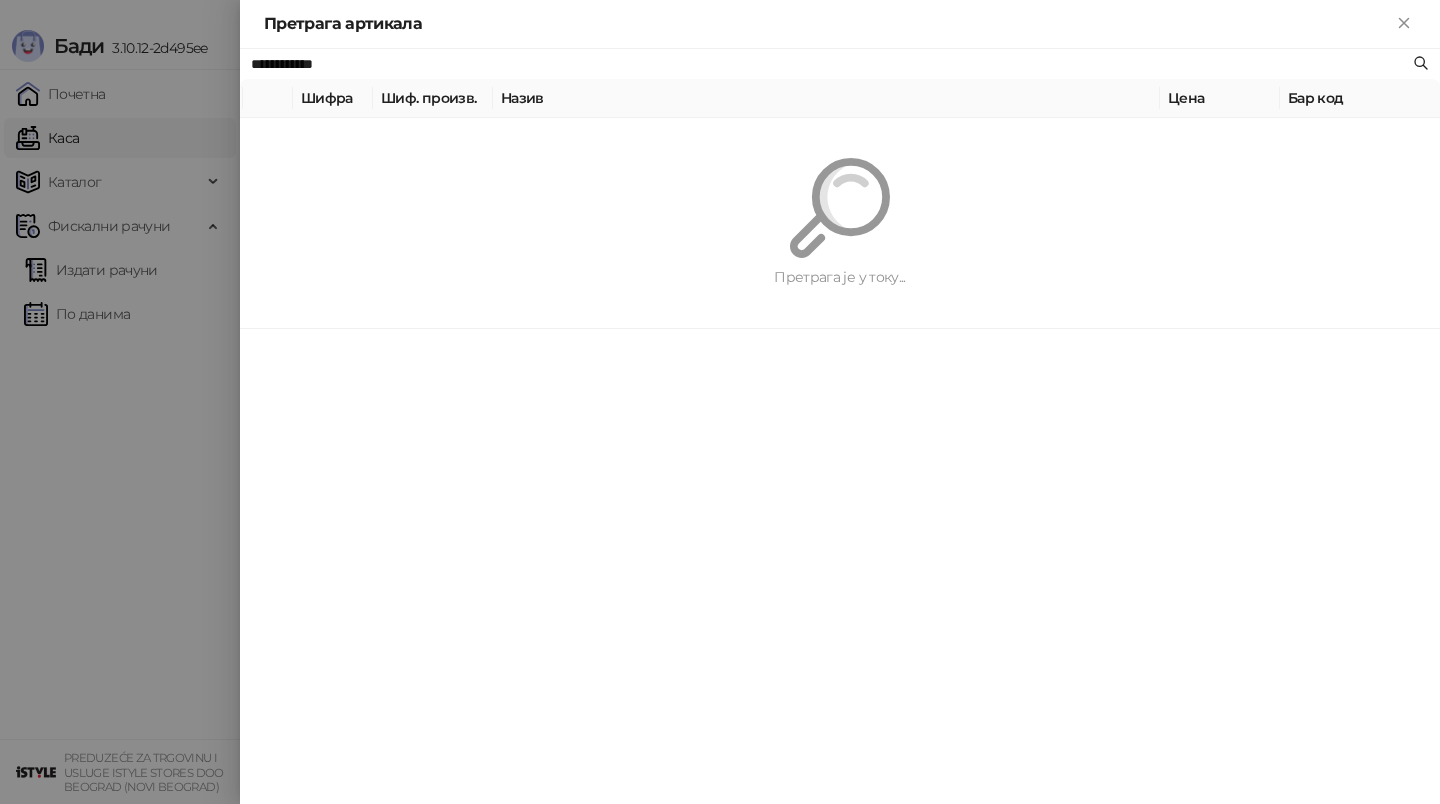 type on "**********" 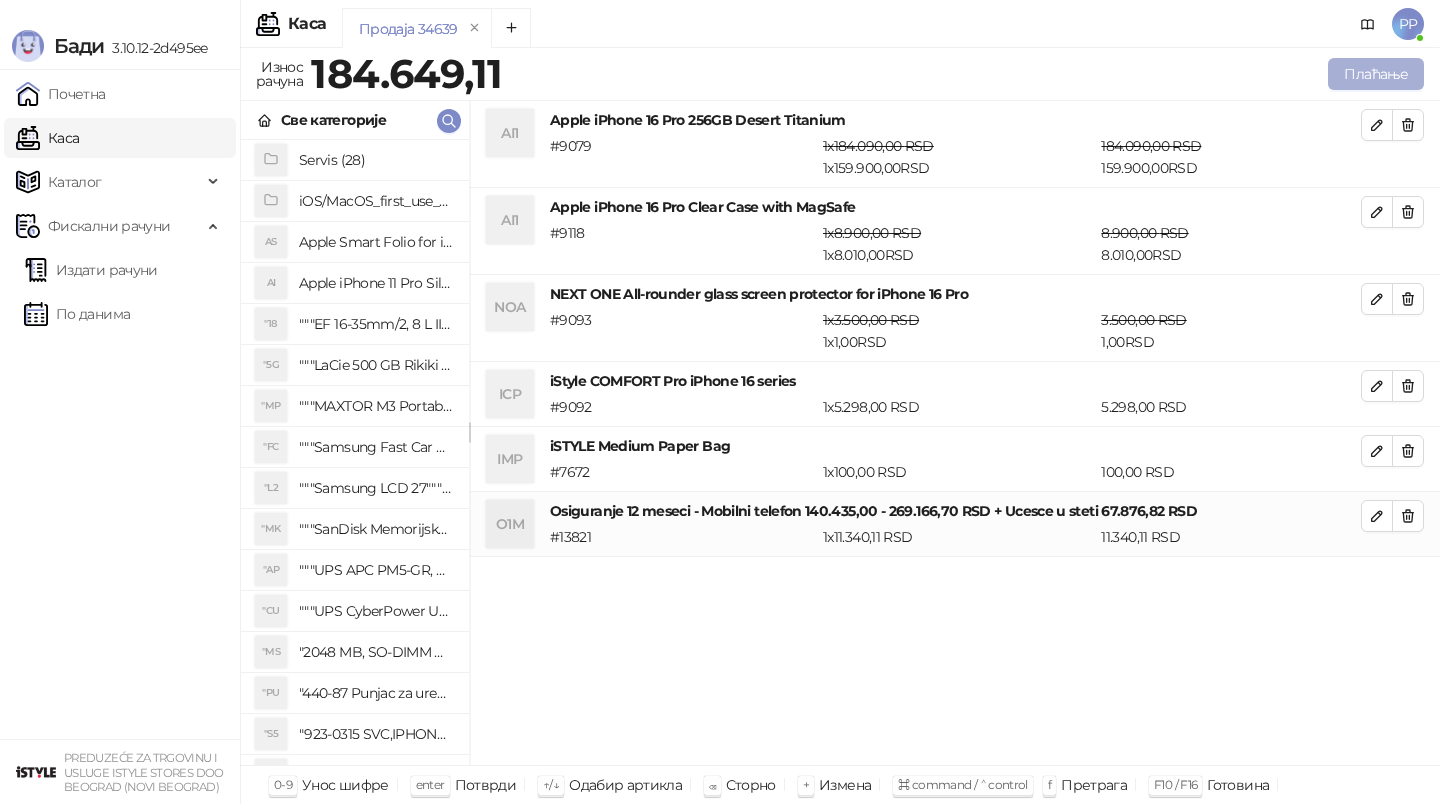 click on "Плаћање" at bounding box center (1376, 74) 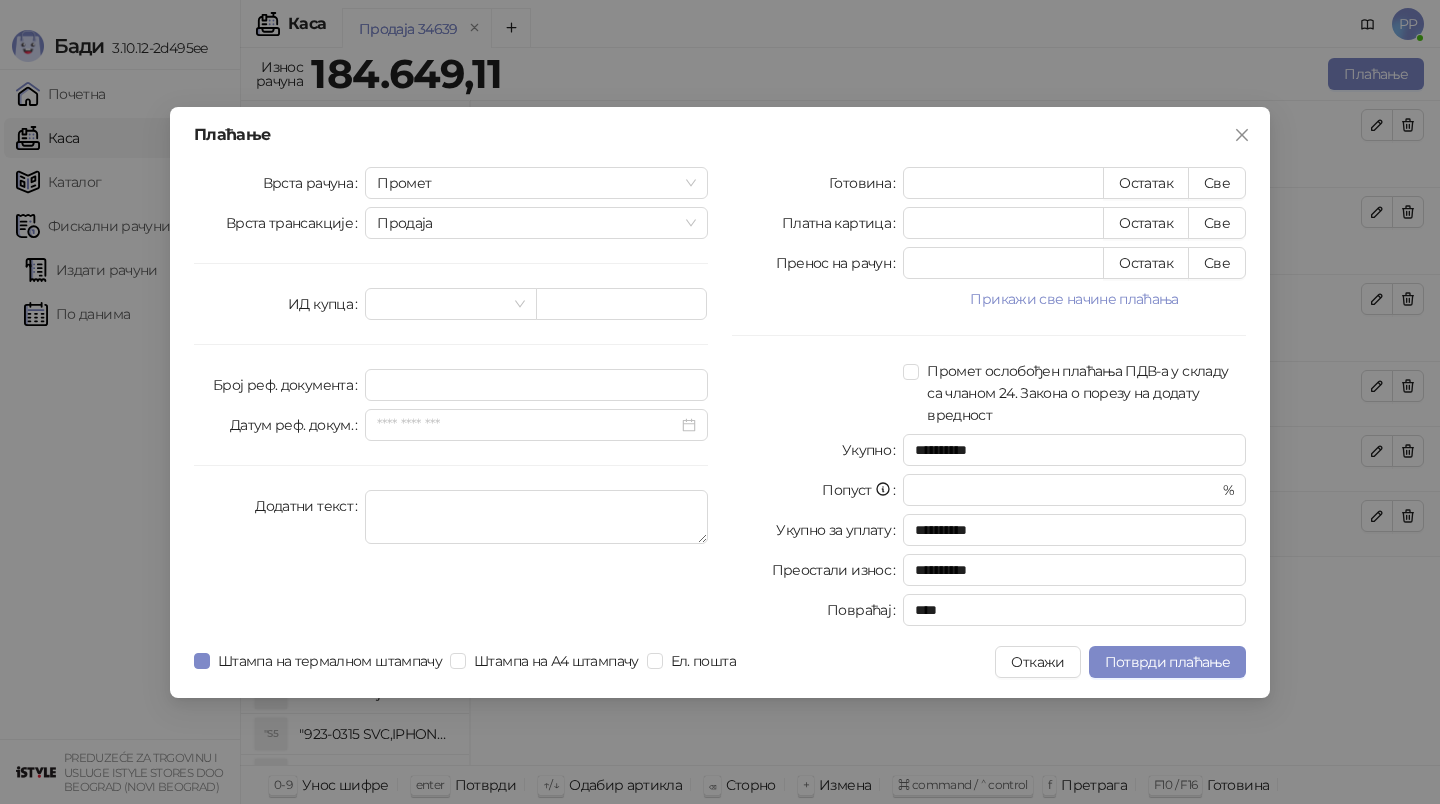 click on "Врста рачуна Промет Врста трансакције Продаја ИД купца Број реф. документа Датум реф. докум. Додатни текст" at bounding box center [451, 400] 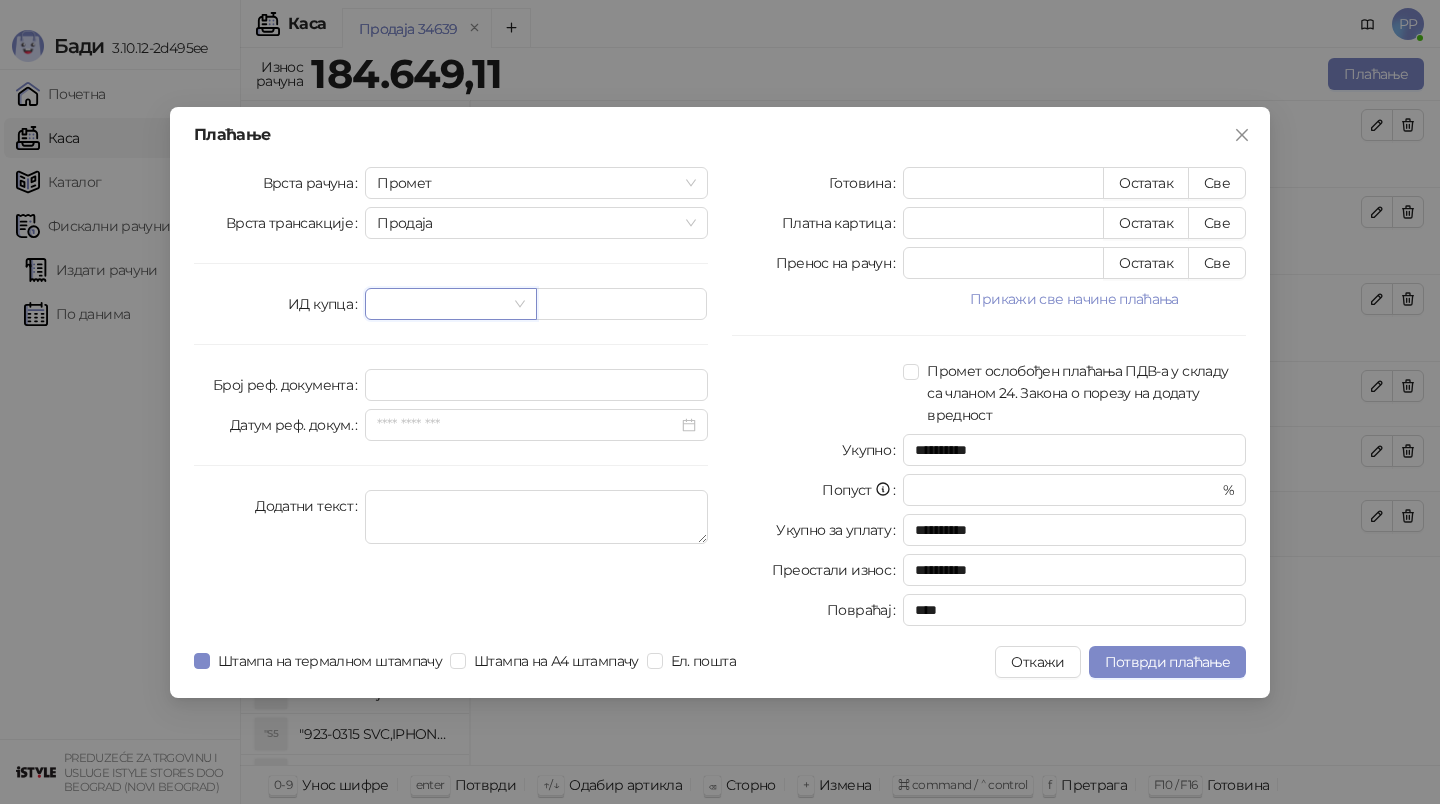 click at bounding box center (441, 304) 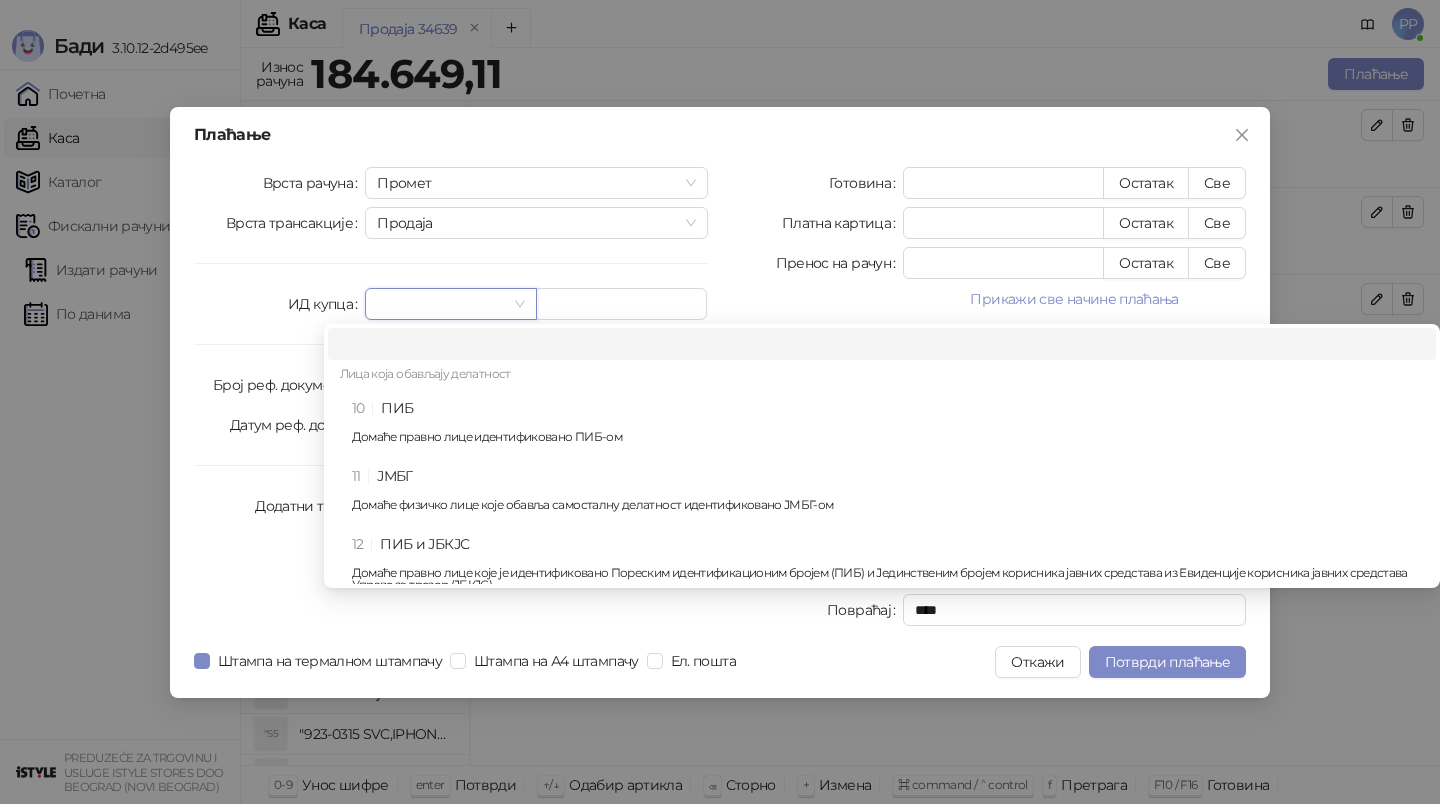 click on "Лица која обављају делатност" at bounding box center [882, 376] 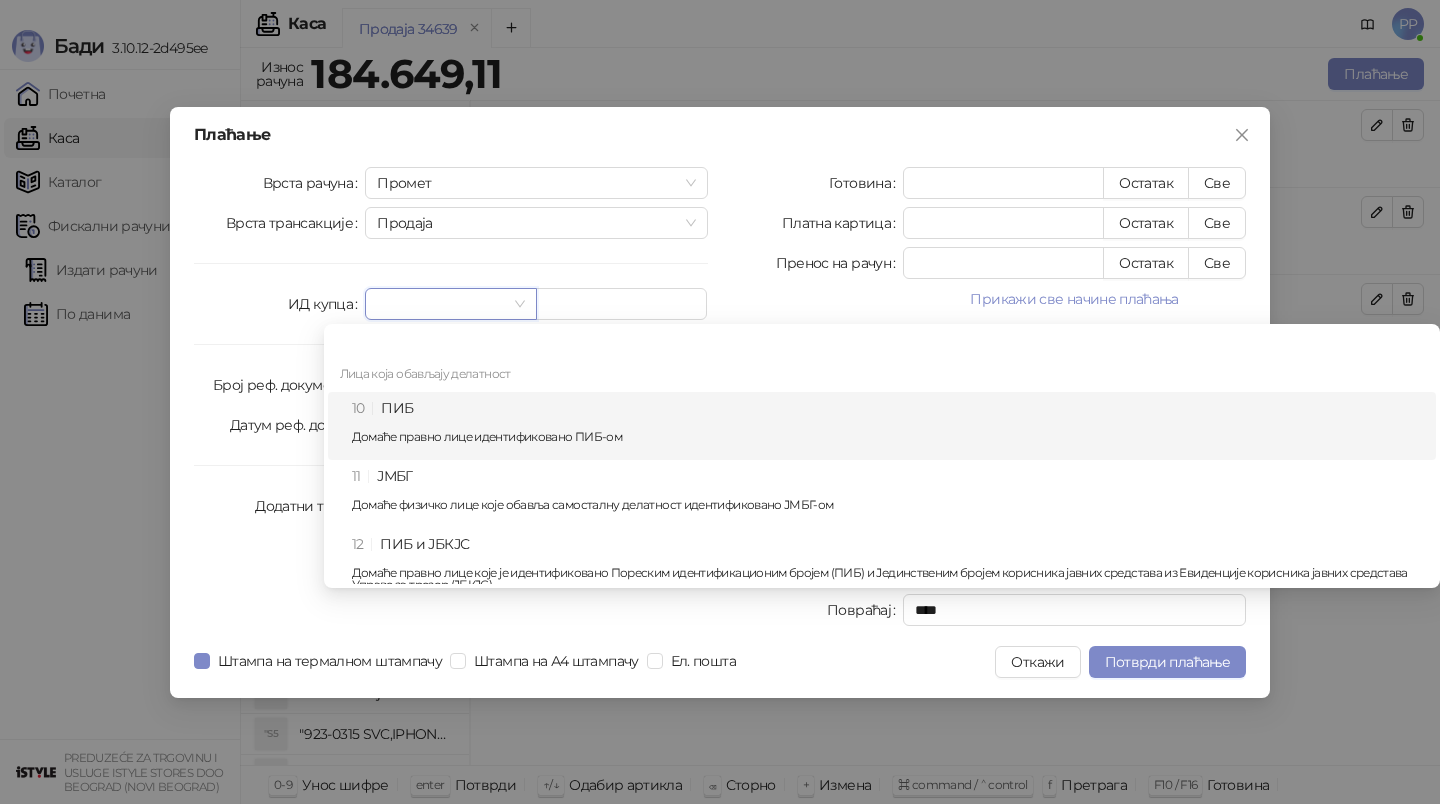 click on "10 ПИБ Домаће правно лице идентификовано ПИБ-ом" at bounding box center (888, 426) 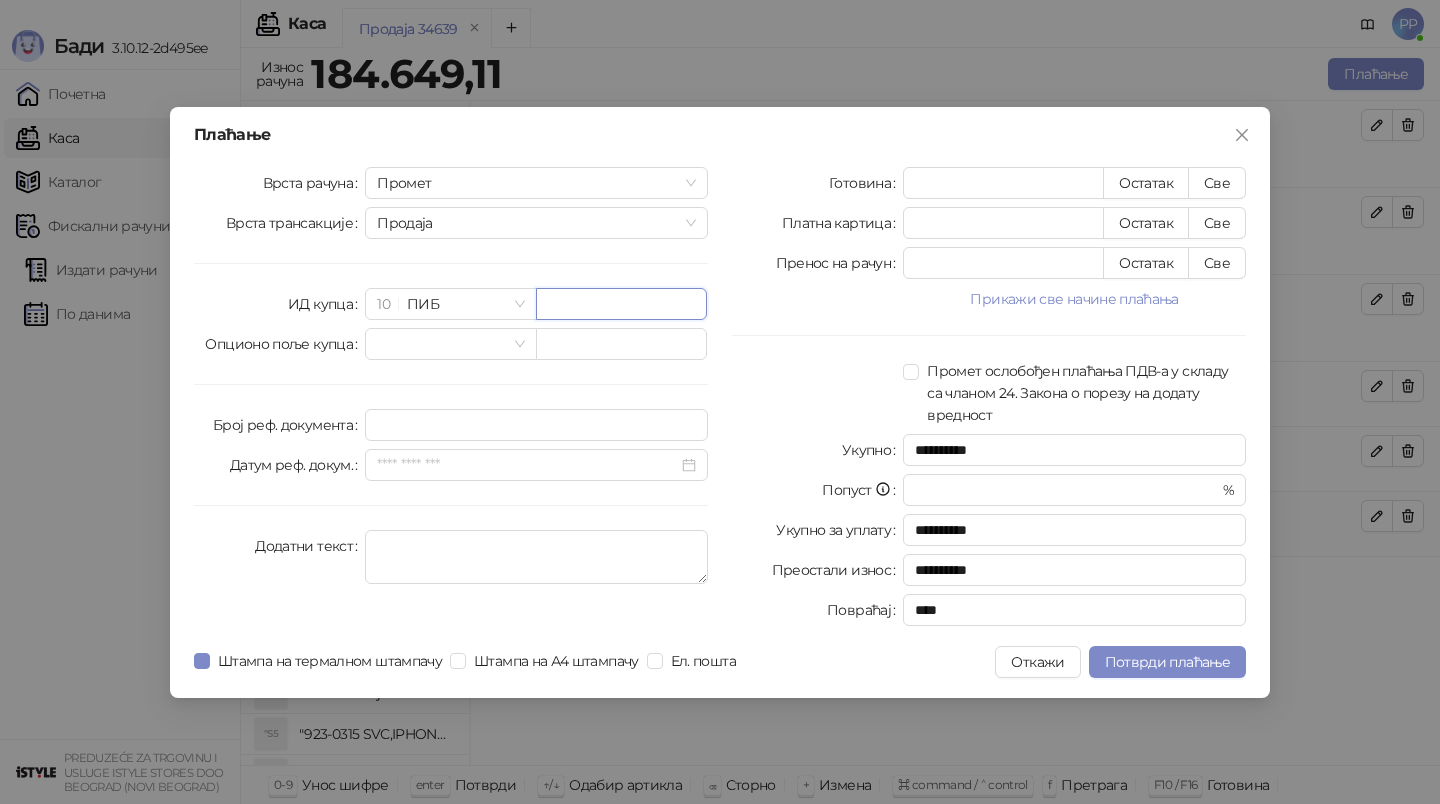 paste on "*********" 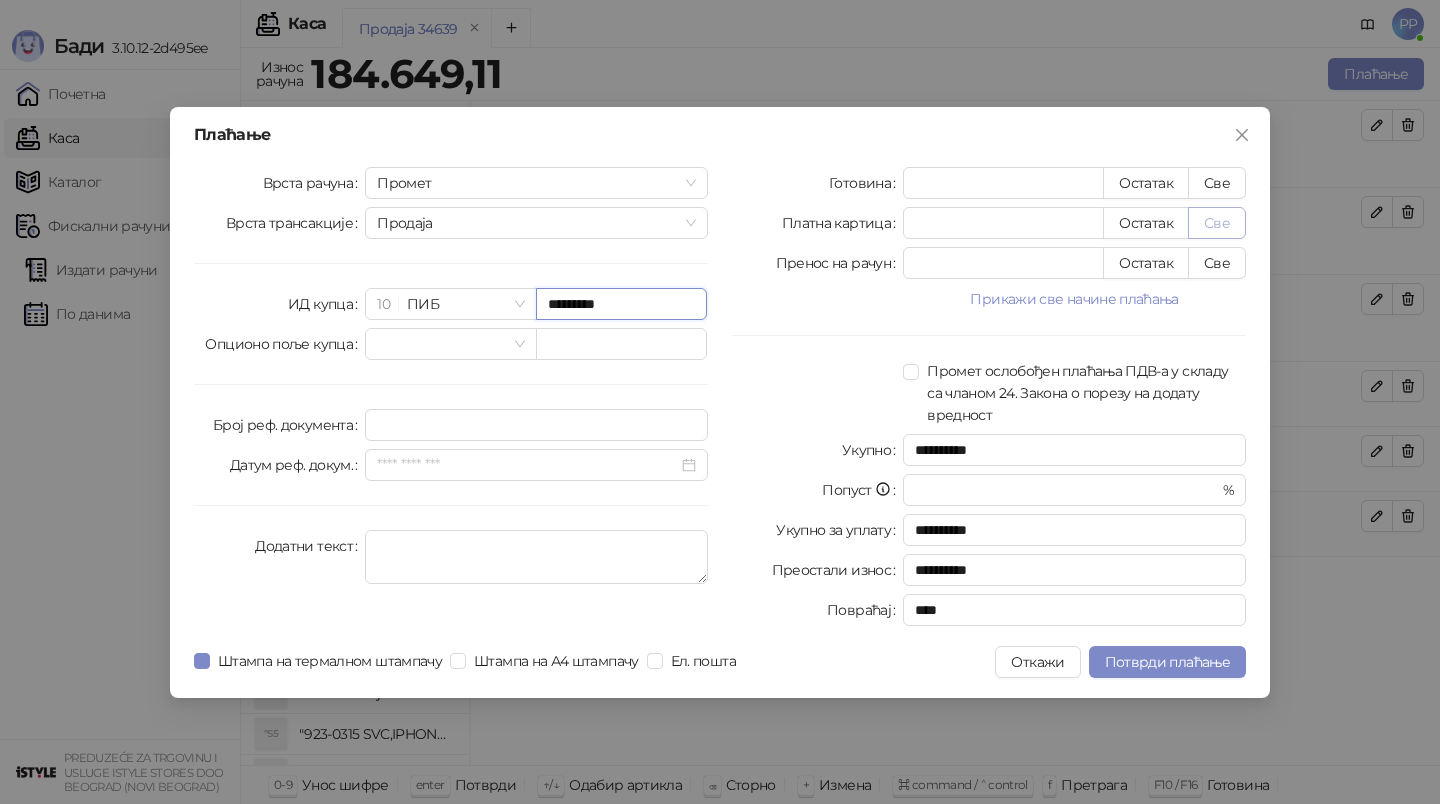 type on "*********" 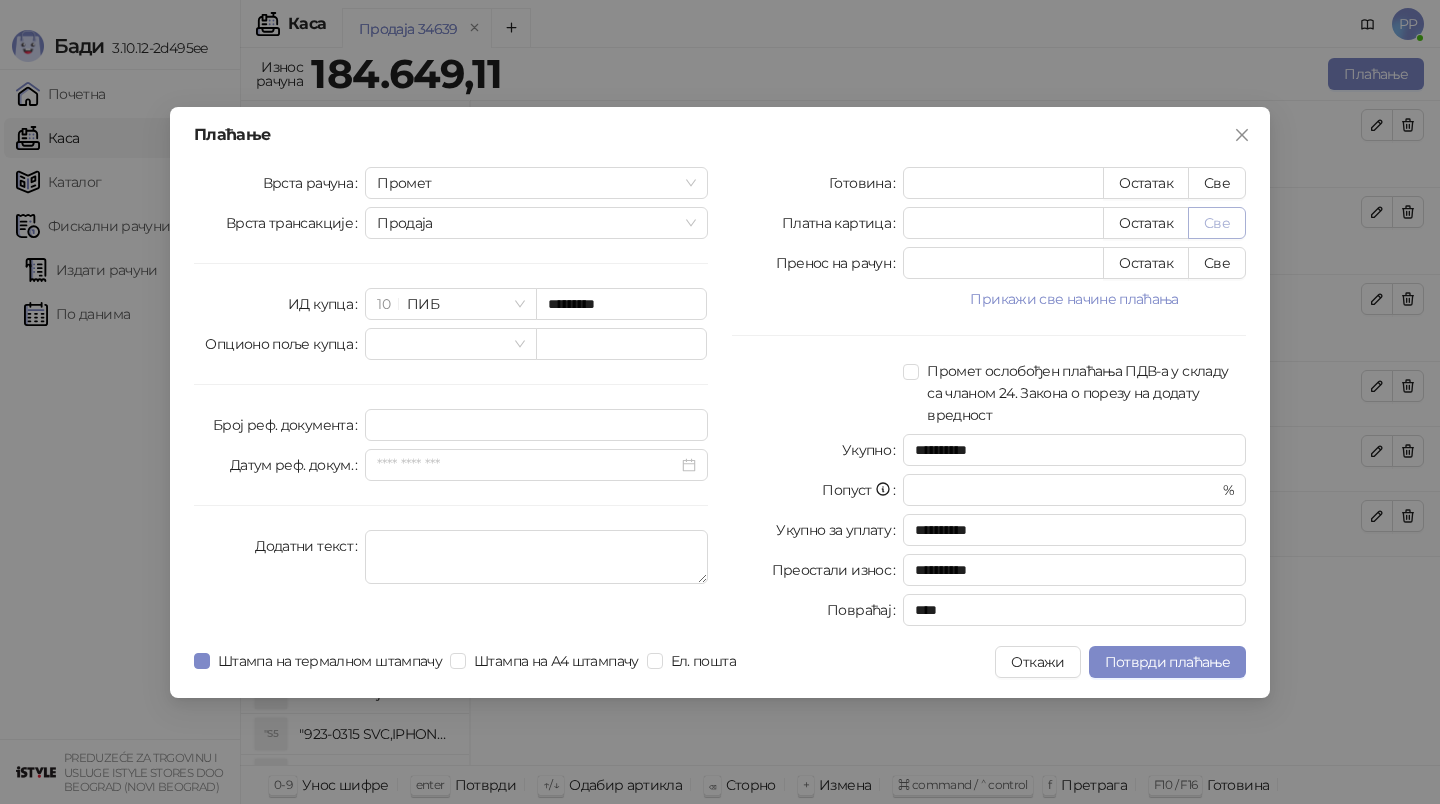 click on "Све" at bounding box center [1217, 223] 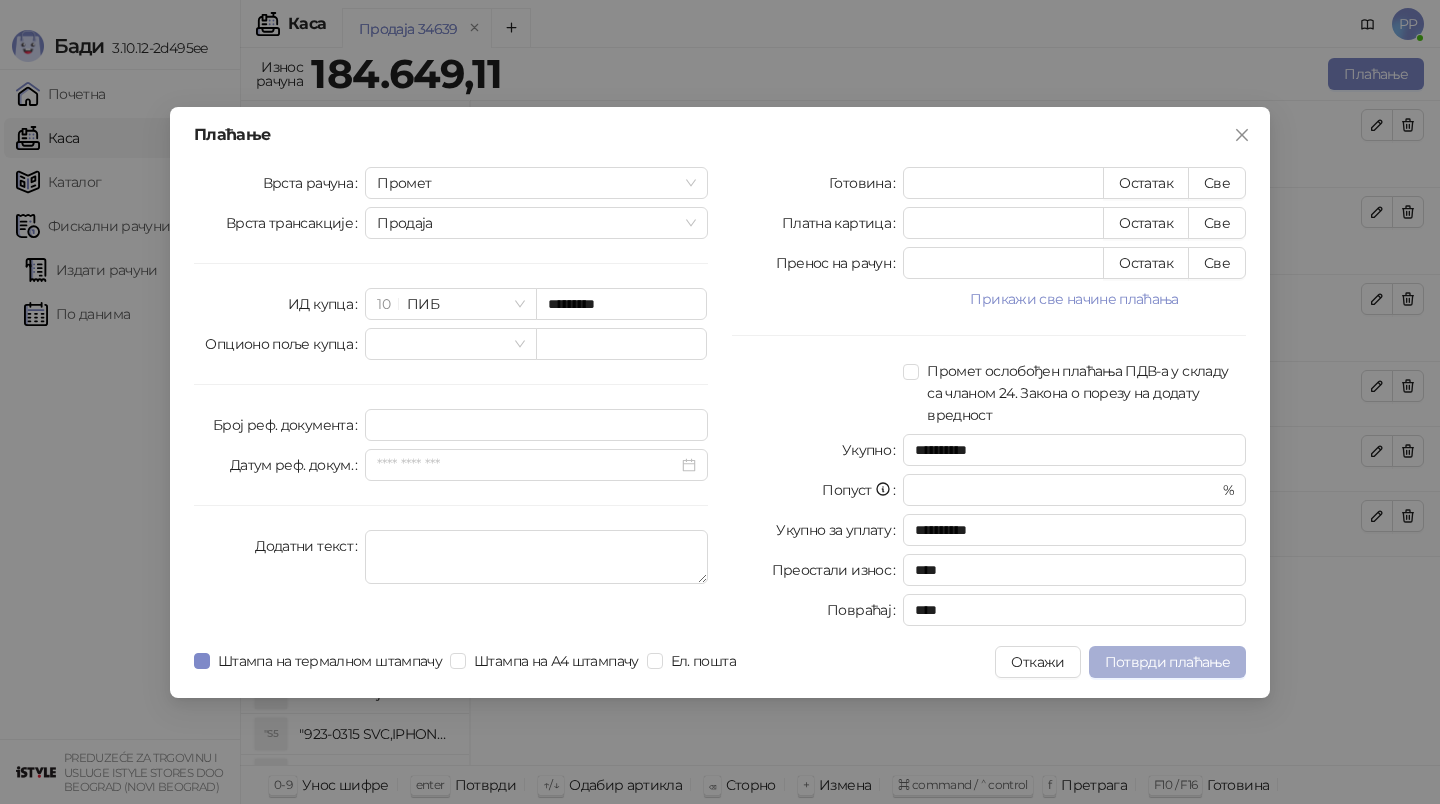 click on "Потврди плаћање" at bounding box center (1167, 662) 